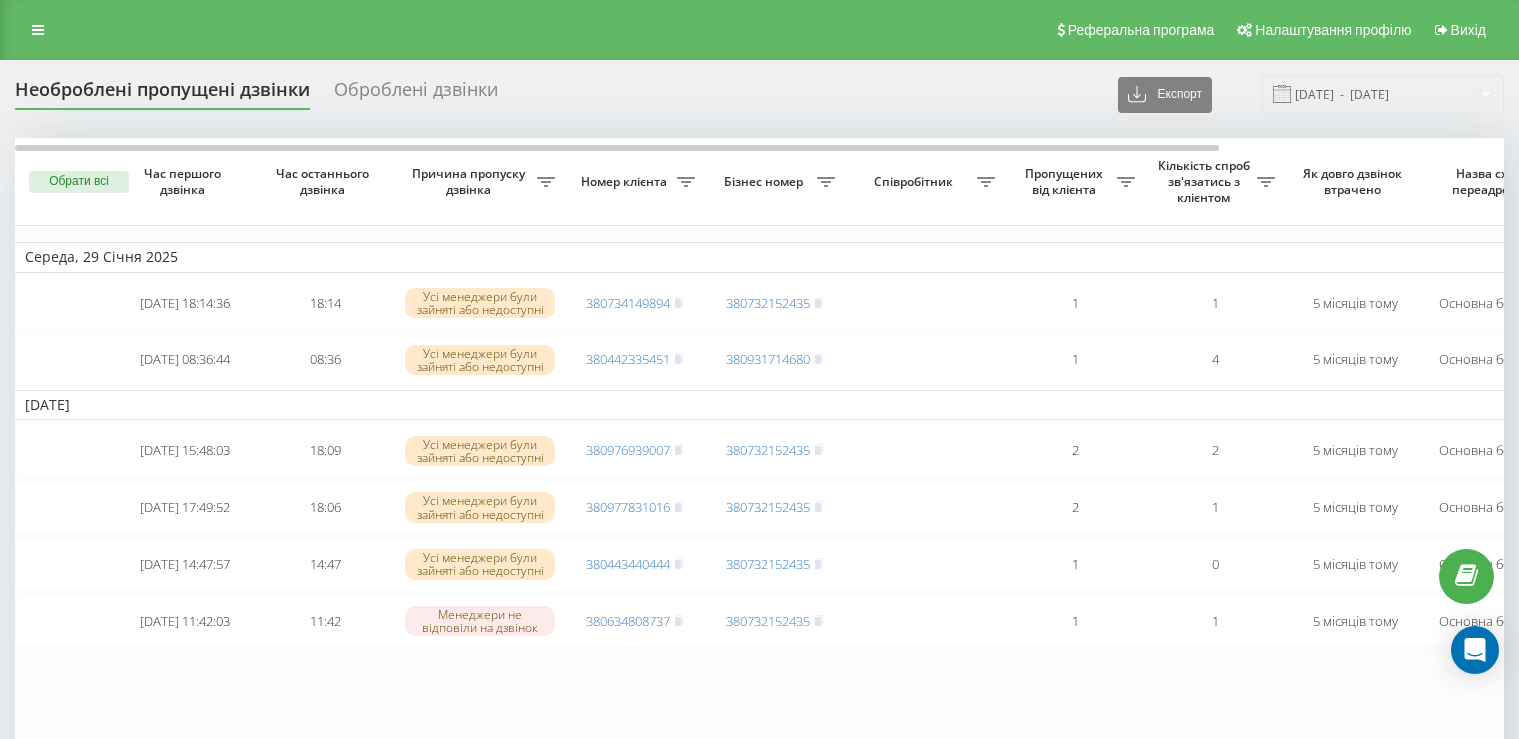 scroll, scrollTop: 0, scrollLeft: 0, axis: both 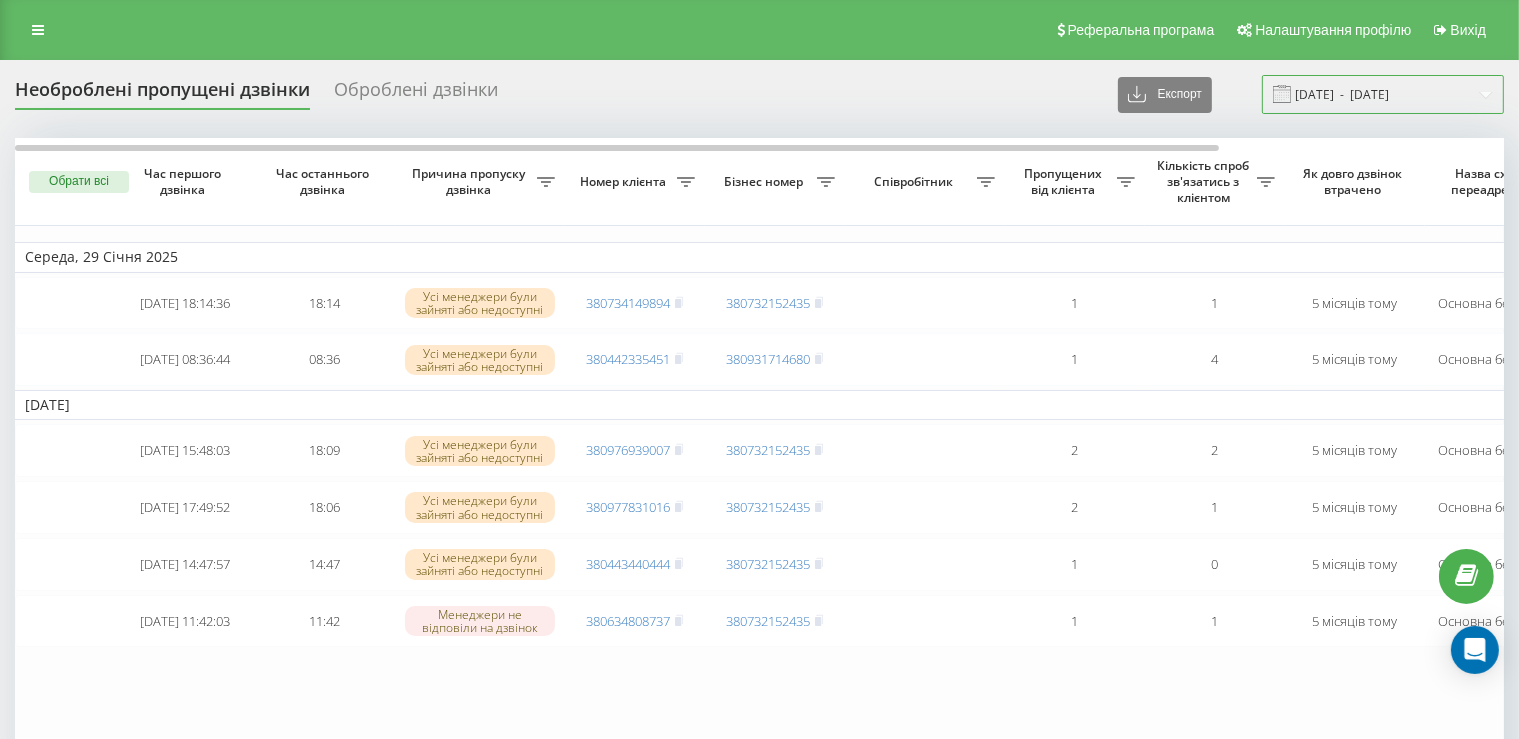 click on "[DATE]  -  [DATE]" at bounding box center [1383, 94] 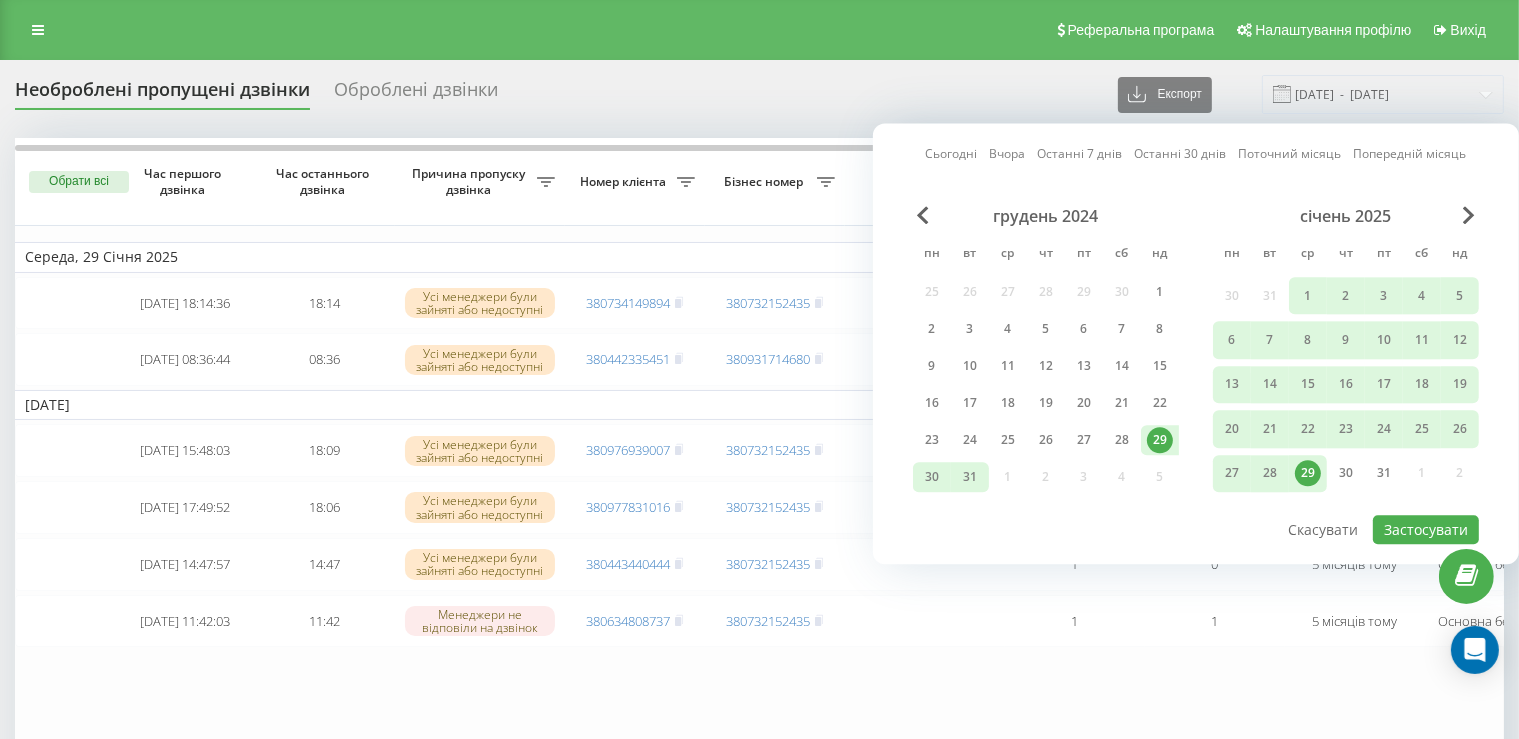 click on "Останні 7 днів" at bounding box center (1080, 154) 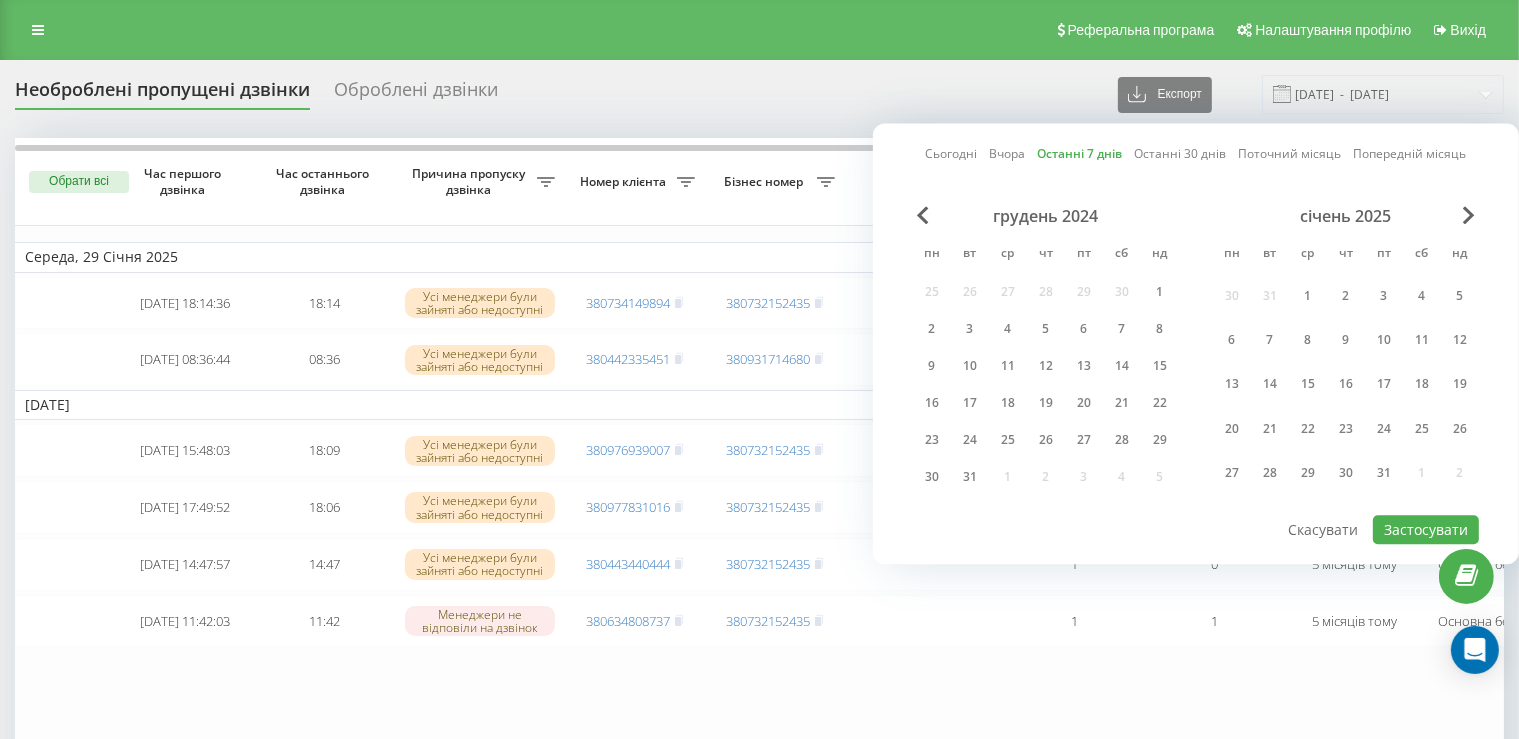 click on "Останні 7 днів" at bounding box center (1080, 154) 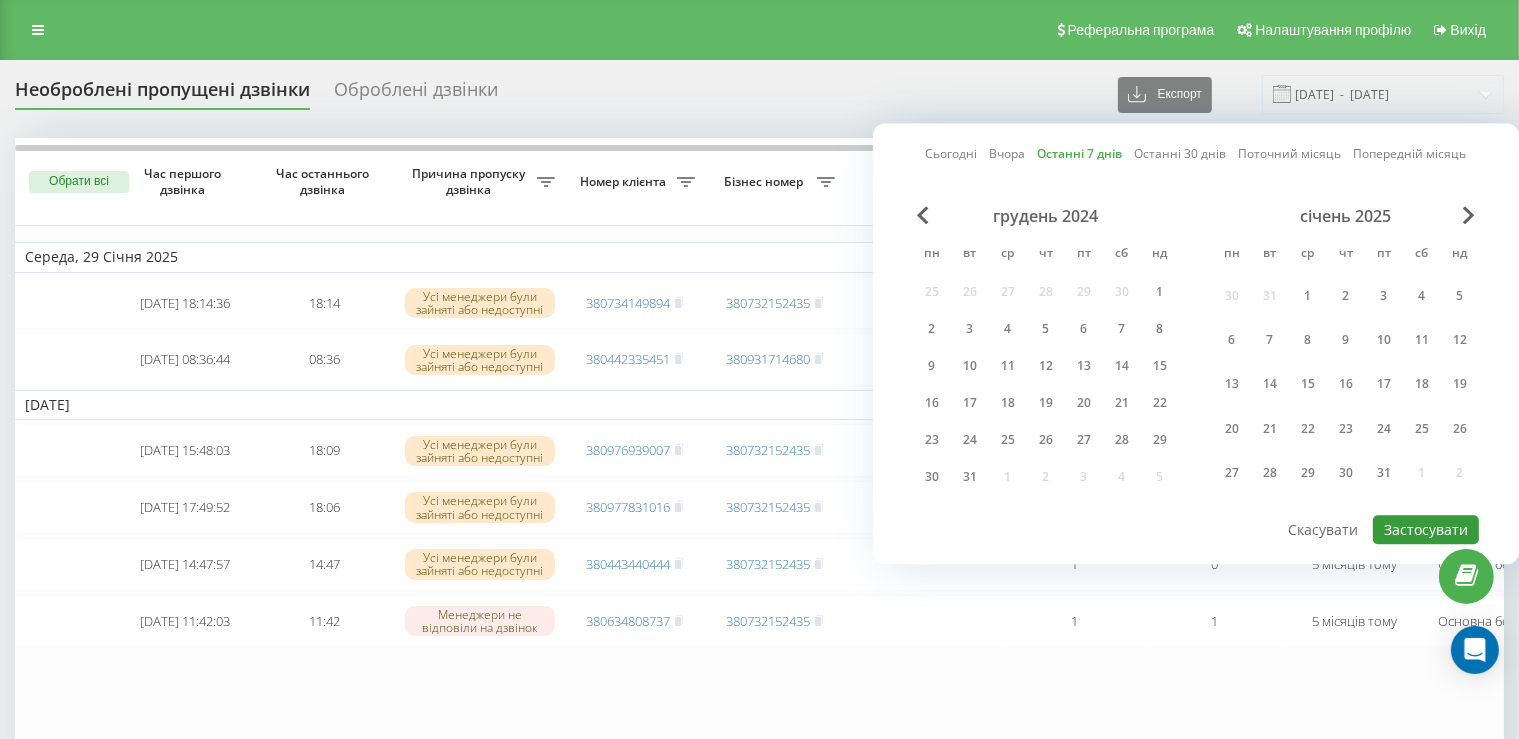 click on "Застосувати" at bounding box center [1426, 529] 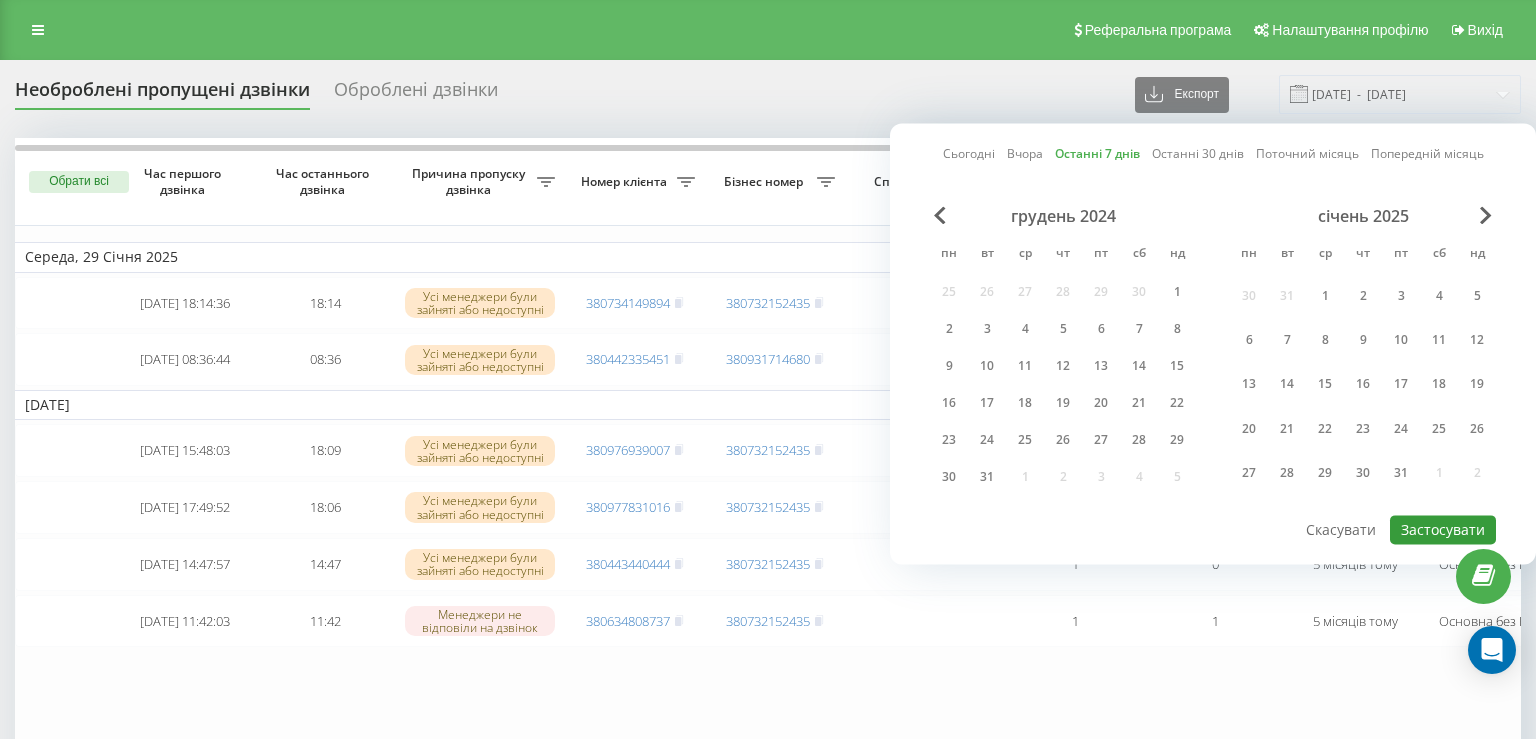 type on "[DATE]  -  [DATE]" 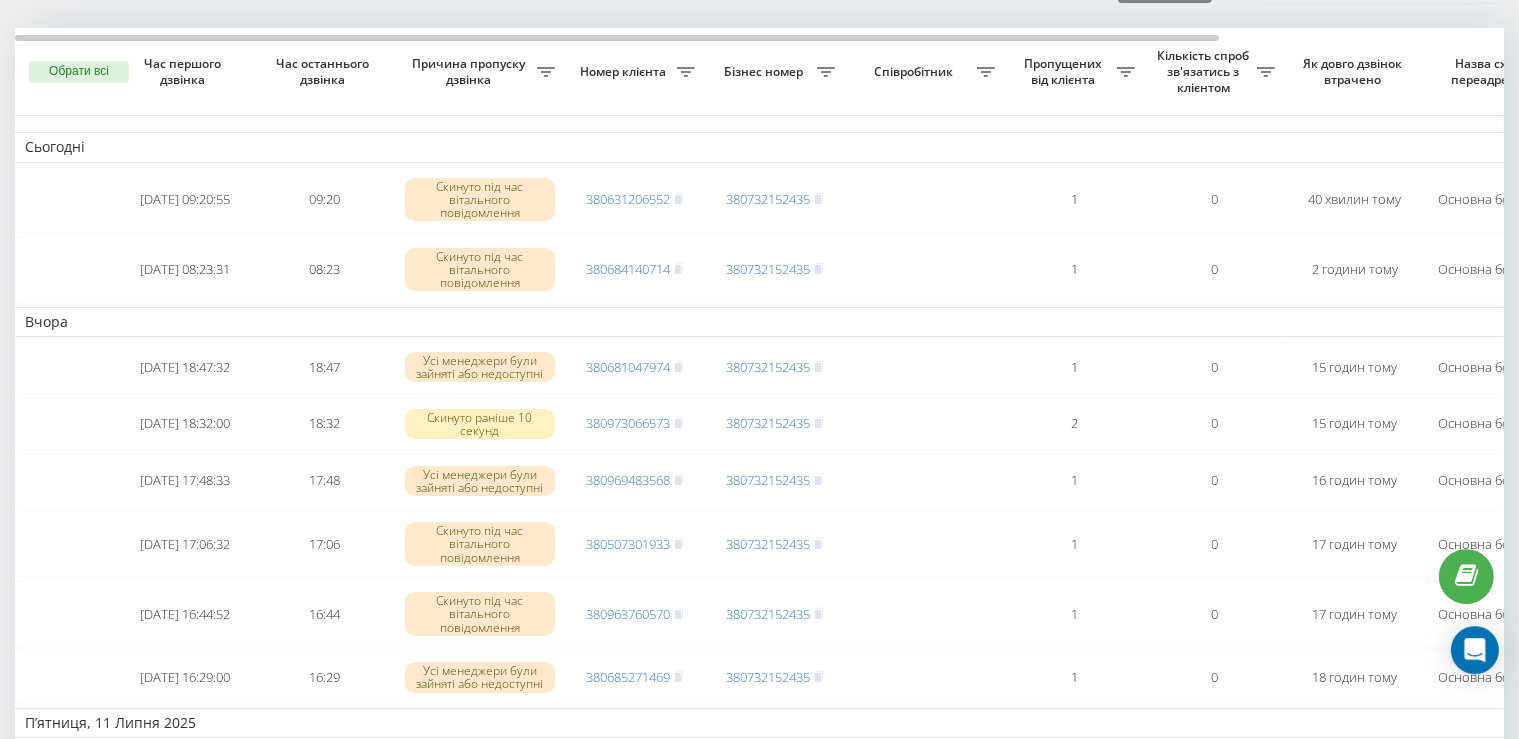 scroll, scrollTop: 427, scrollLeft: 0, axis: vertical 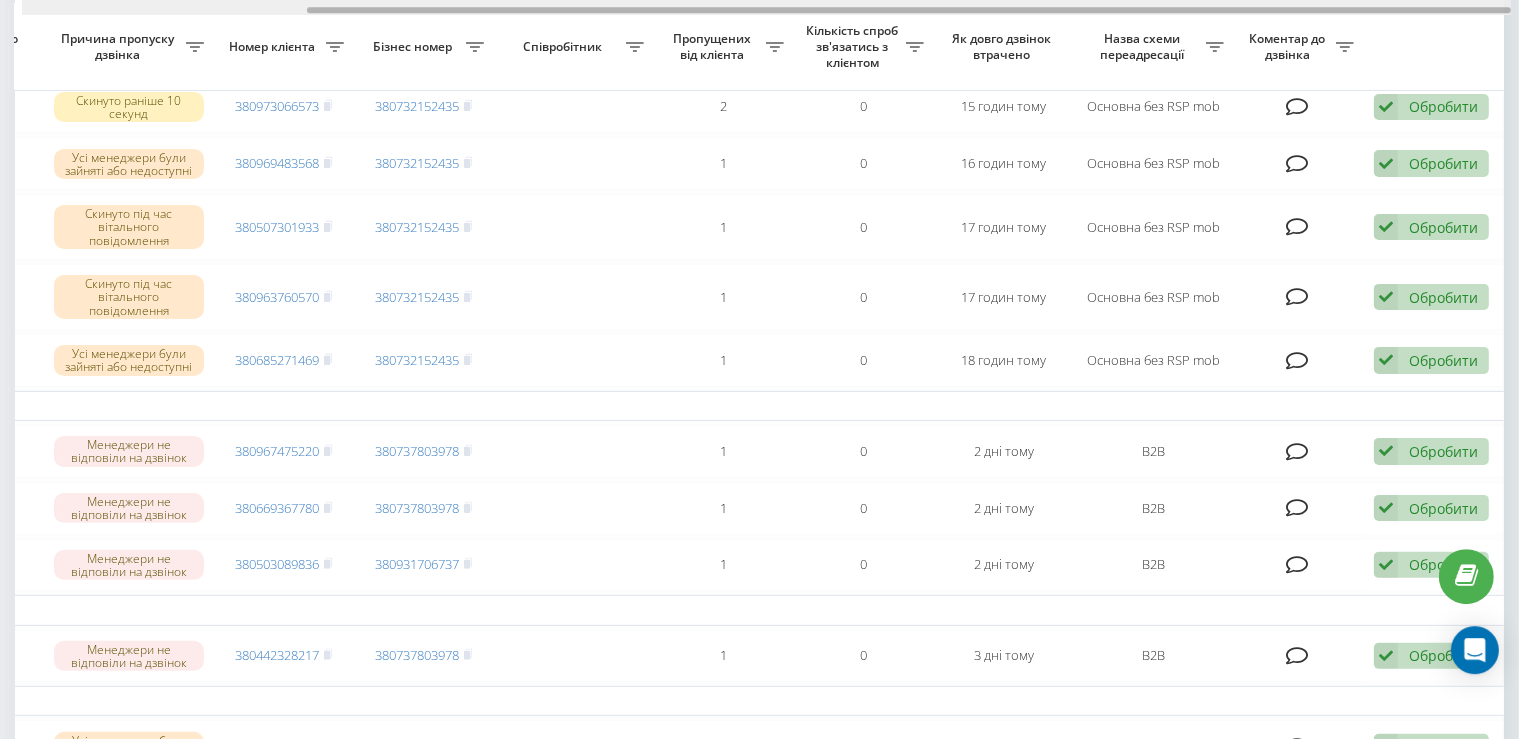 drag, startPoint x: 906, startPoint y: 13, endPoint x: 991, endPoint y: 13, distance: 85 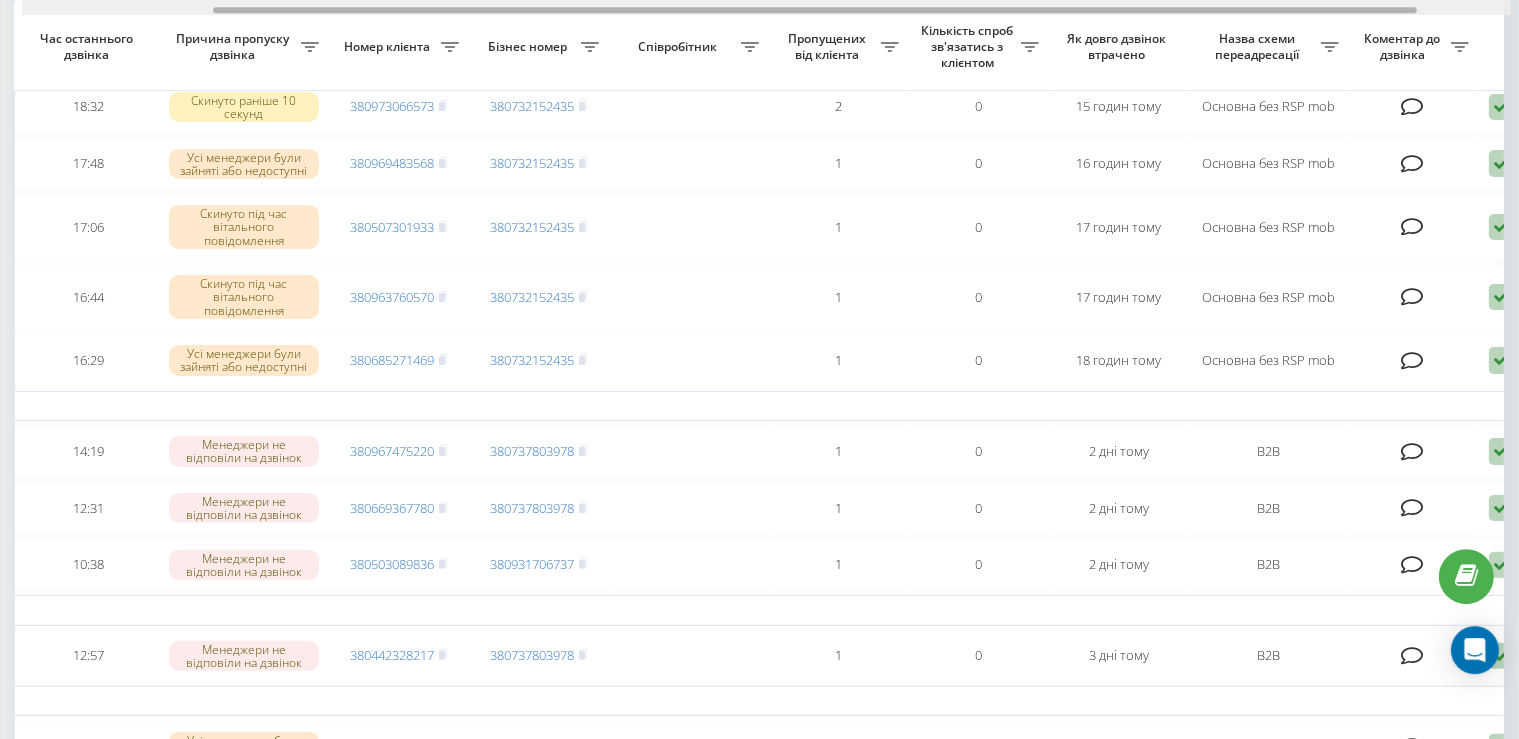 scroll, scrollTop: 0, scrollLeft: 231, axis: horizontal 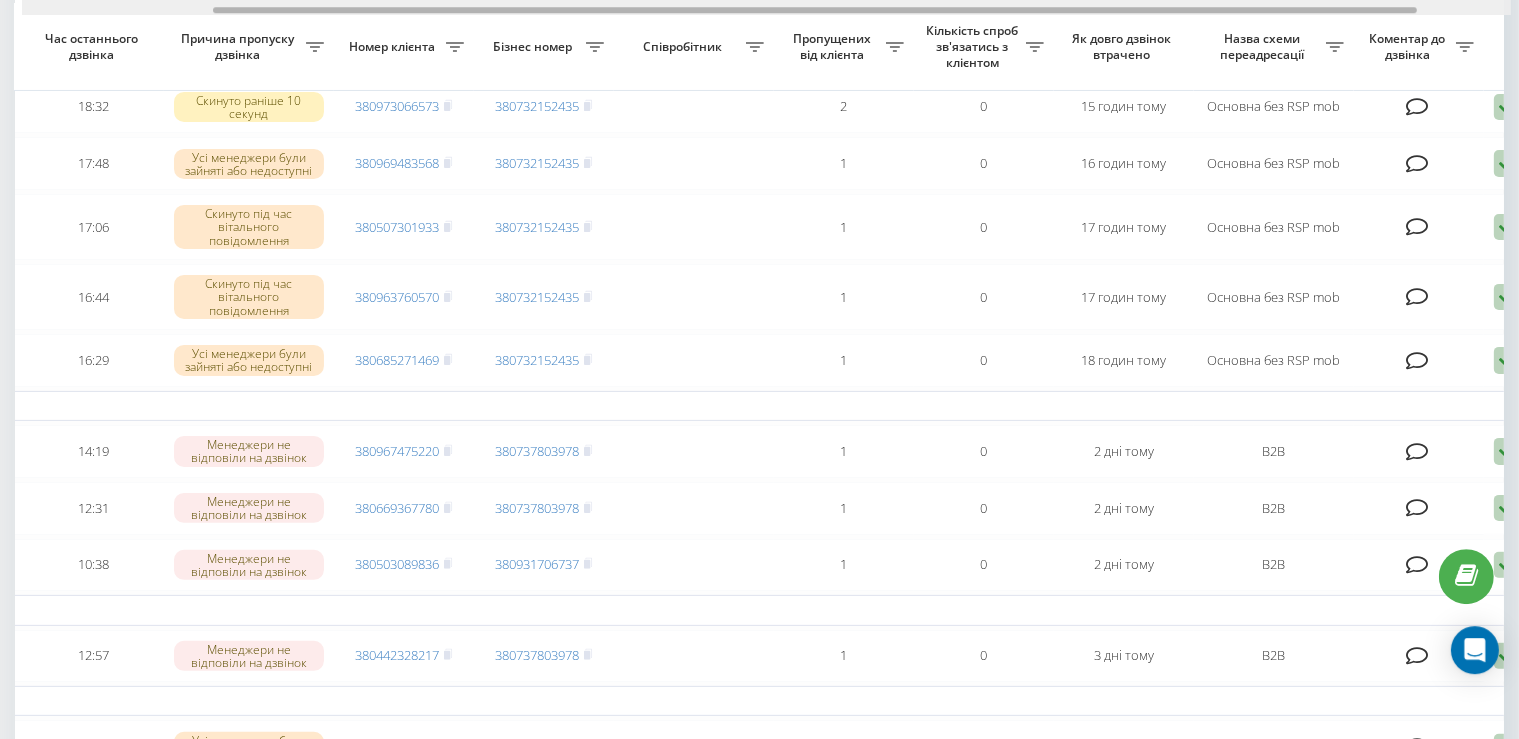 drag, startPoint x: 695, startPoint y: 9, endPoint x: 598, endPoint y: 31, distance: 99.46356 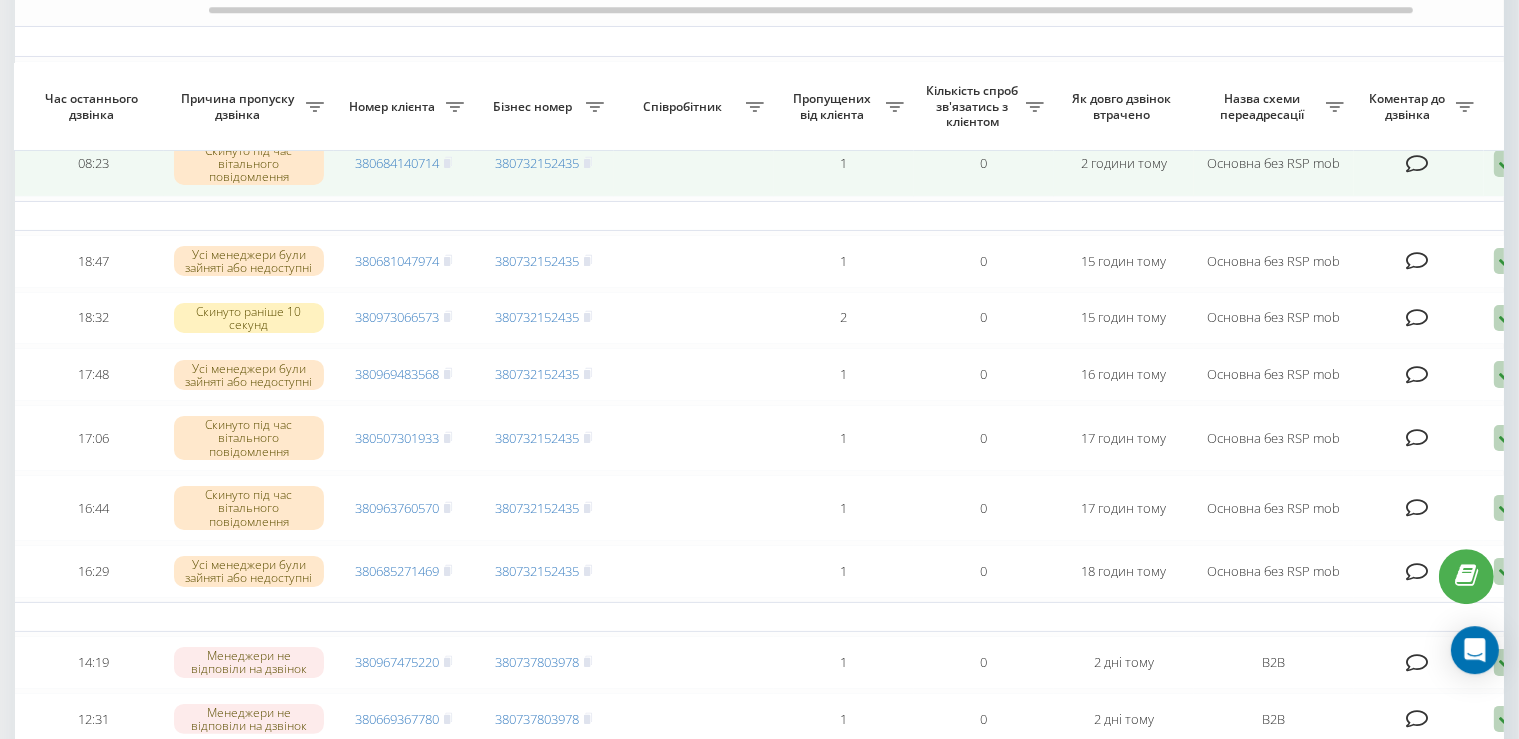 scroll, scrollTop: 321, scrollLeft: 0, axis: vertical 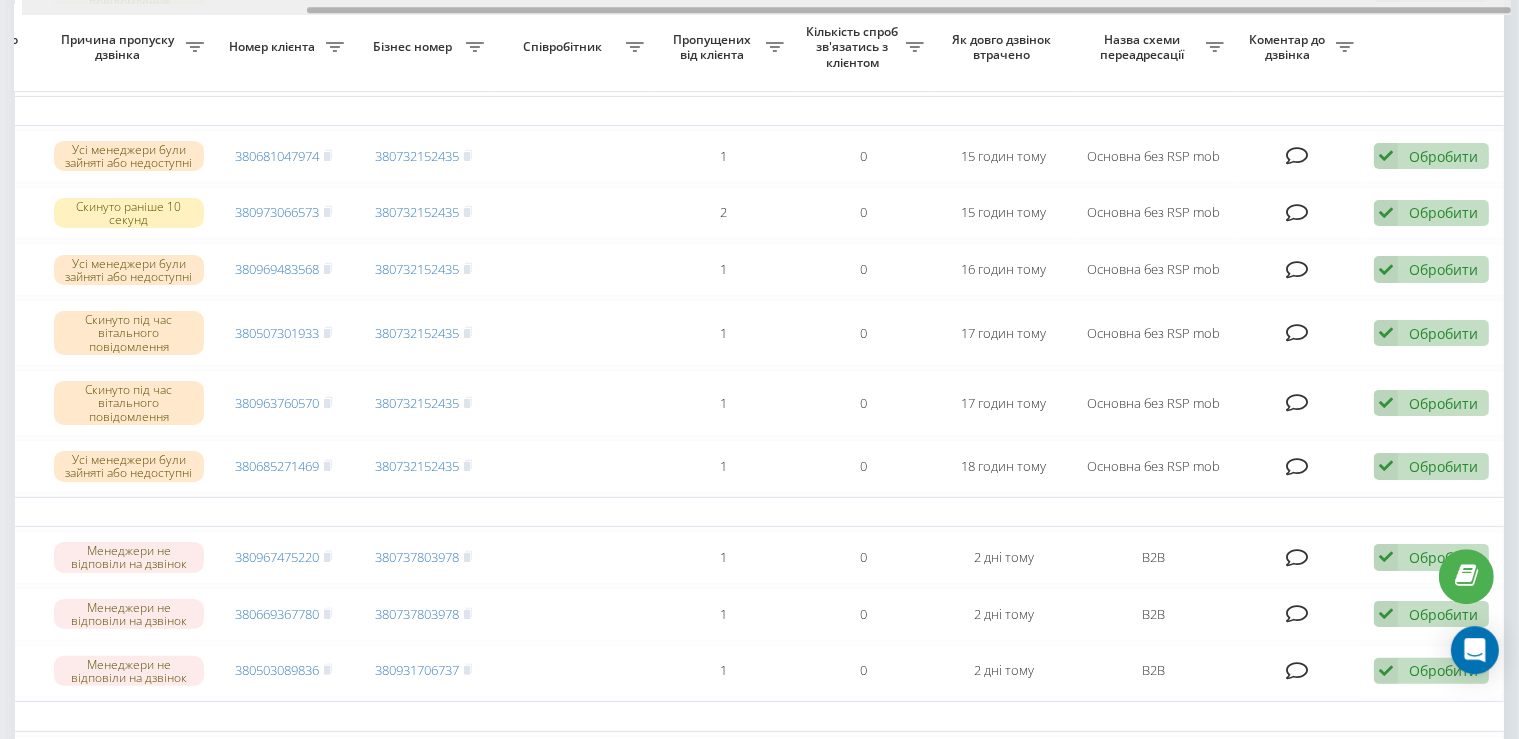 drag, startPoint x: 851, startPoint y: 11, endPoint x: 1070, endPoint y: -16, distance: 220.65811 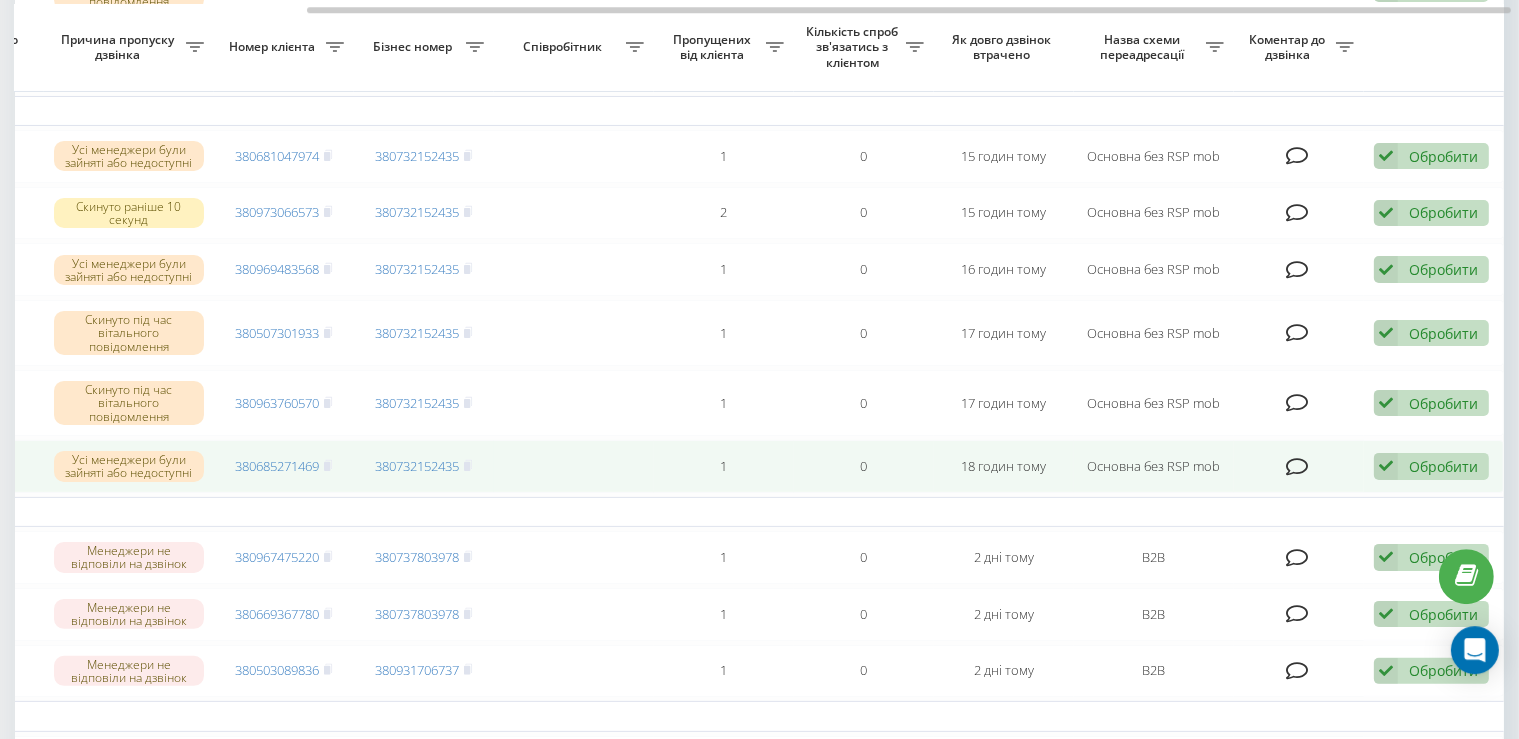 click on "Обробити" at bounding box center (1443, 466) 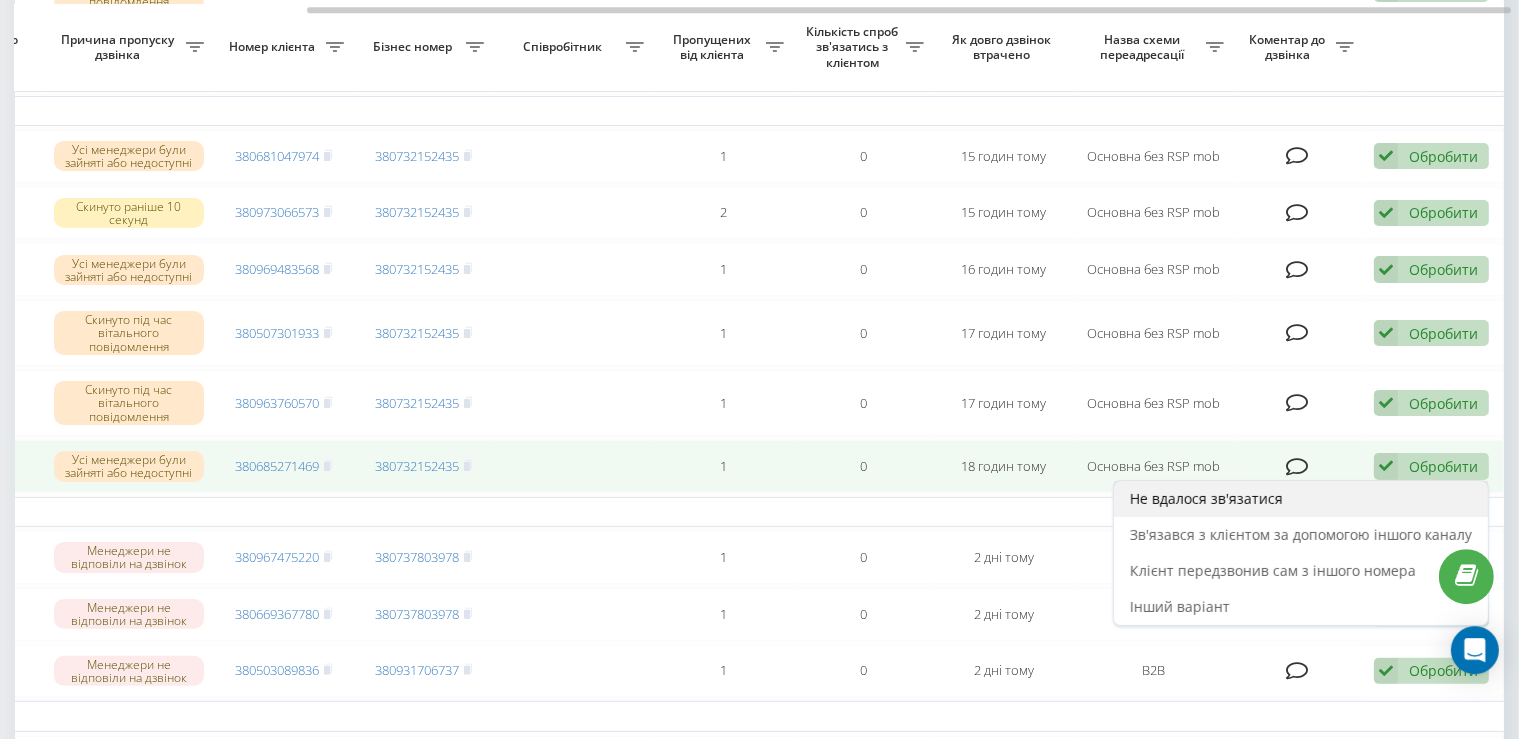click on "Не вдалося зв'язатися" at bounding box center (1301, 499) 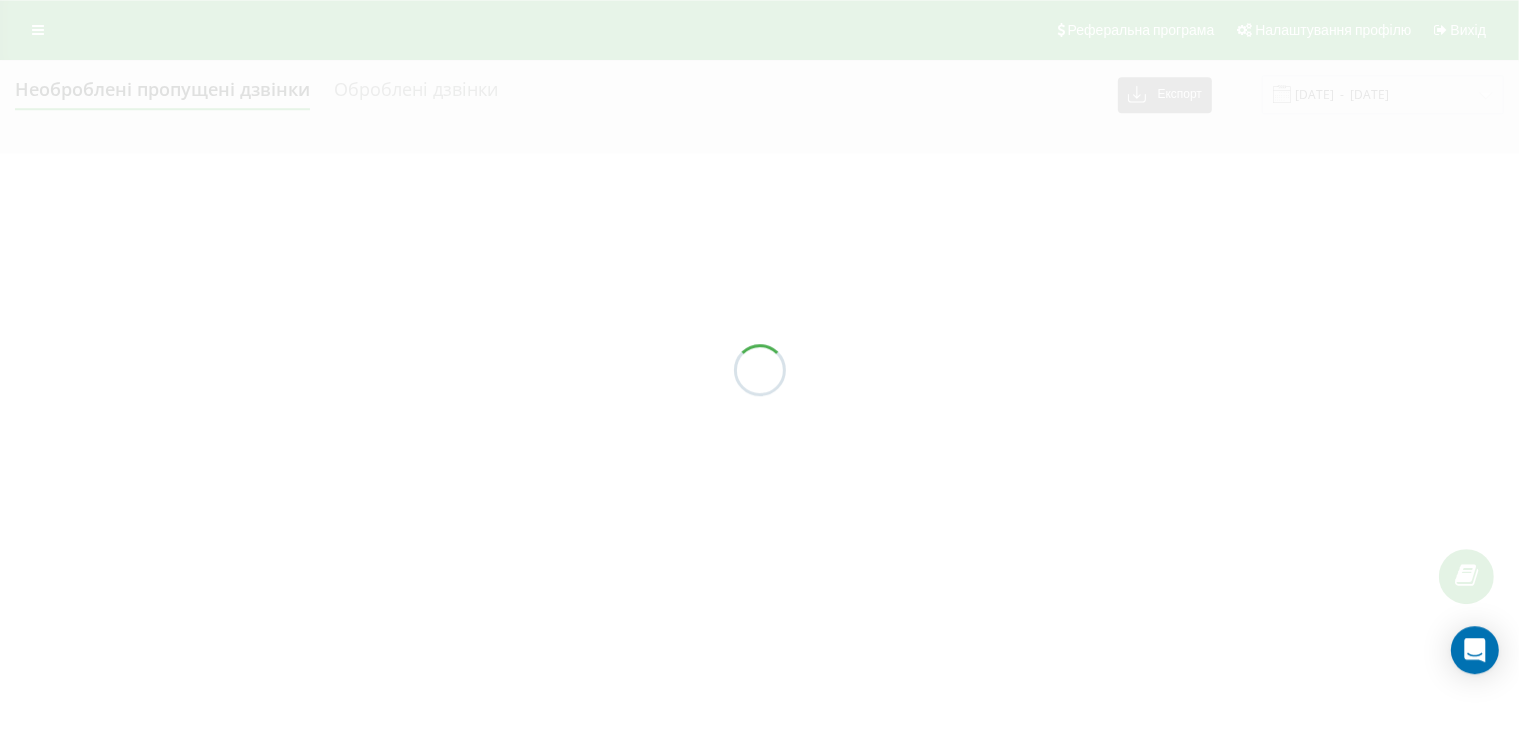 scroll, scrollTop: 0, scrollLeft: 0, axis: both 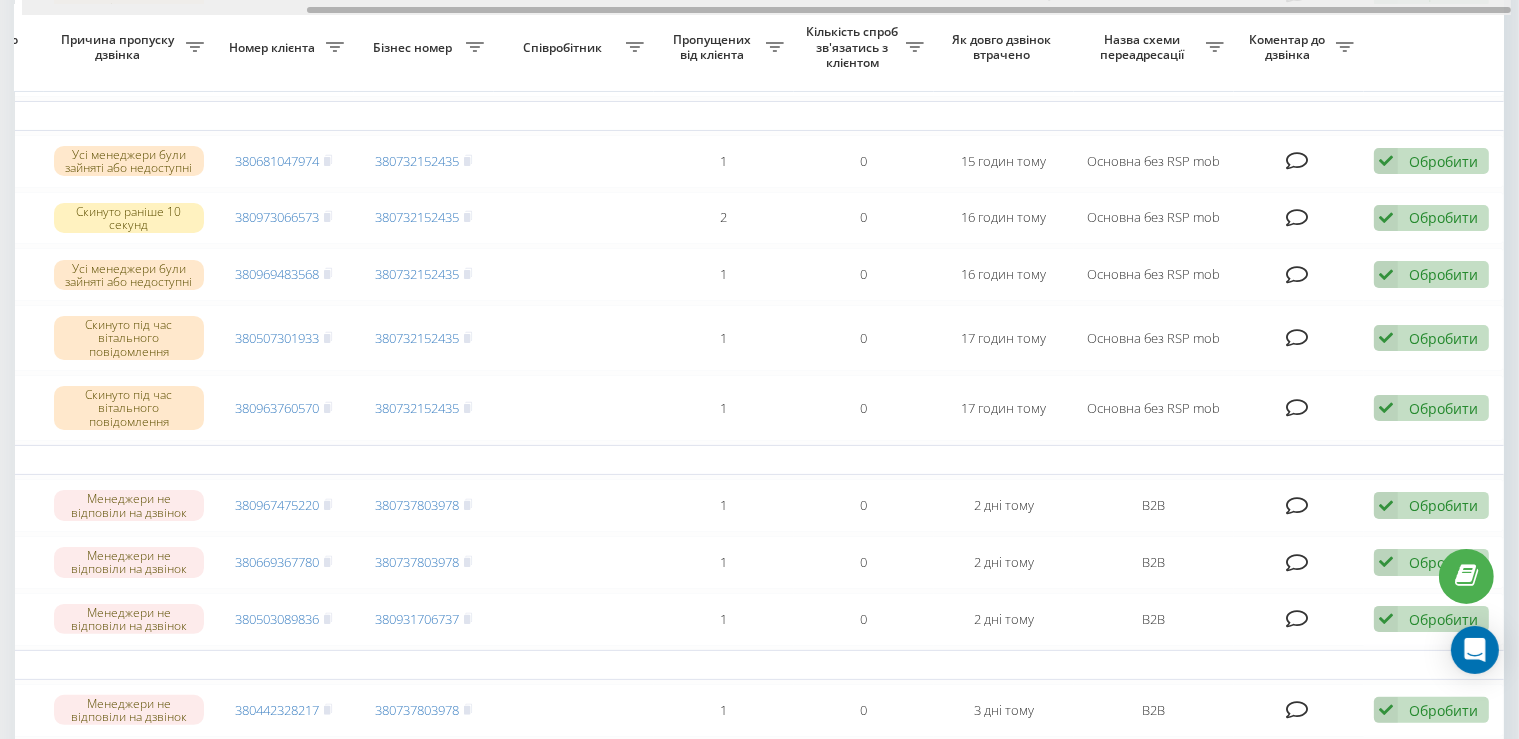 drag, startPoint x: 779, startPoint y: 6, endPoint x: 907, endPoint y: -17, distance: 130.04999 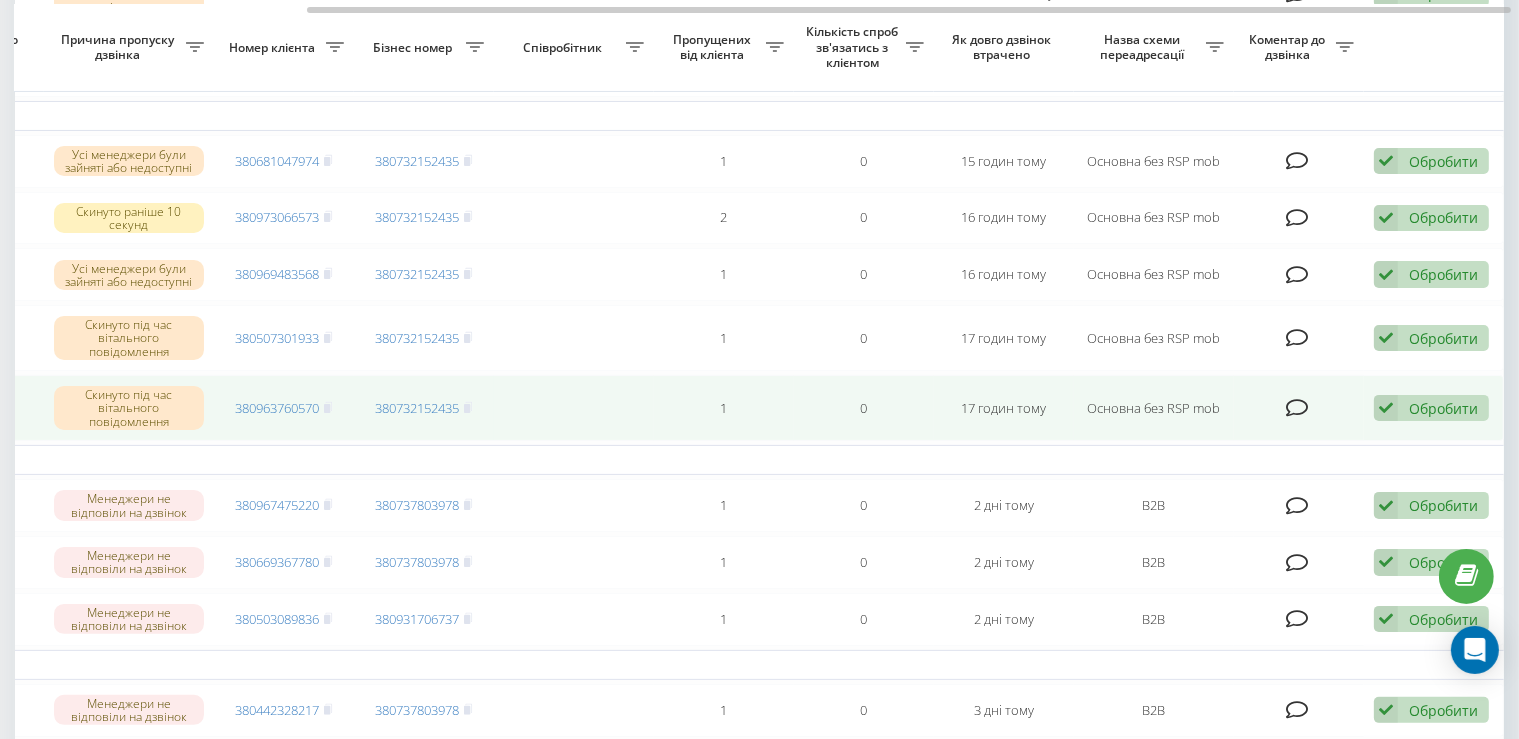 click on "Обробити Не вдалося зв'язатися Зв'язався з клієнтом за допомогою іншого каналу Клієнт передзвонив сам з іншого номера Інший варіант" at bounding box center [1434, 408] 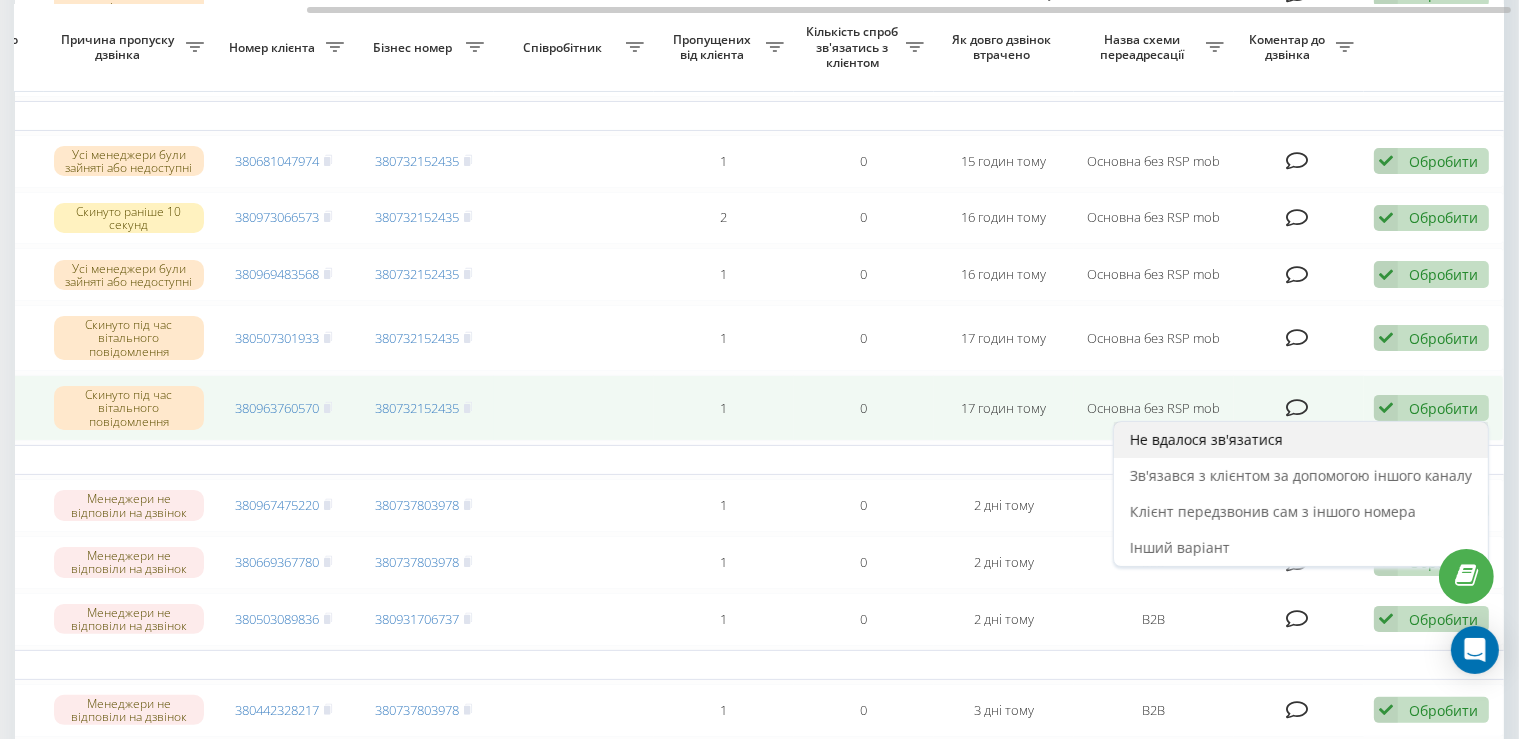click on "Не вдалося зв'язатися" at bounding box center (1301, 440) 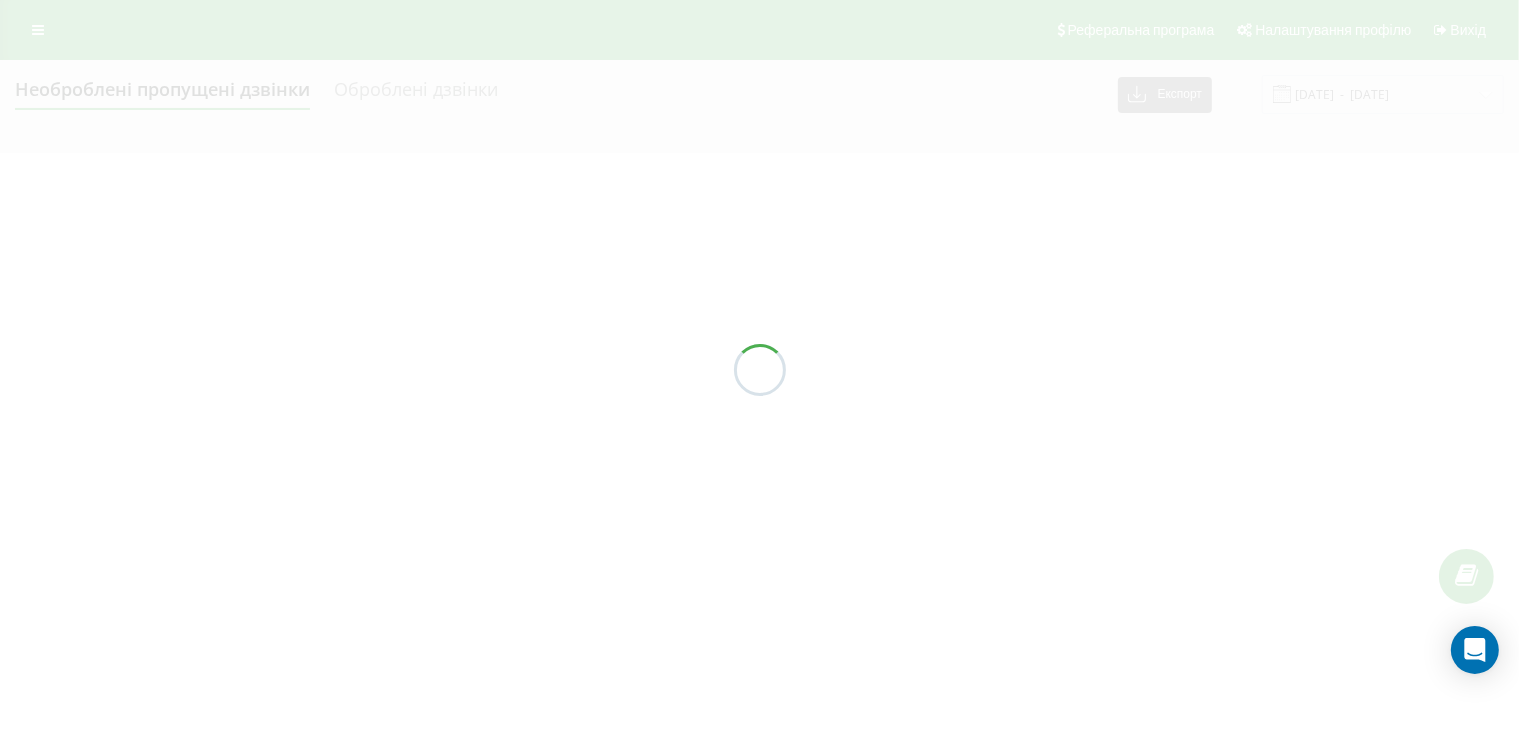 scroll, scrollTop: 0, scrollLeft: 0, axis: both 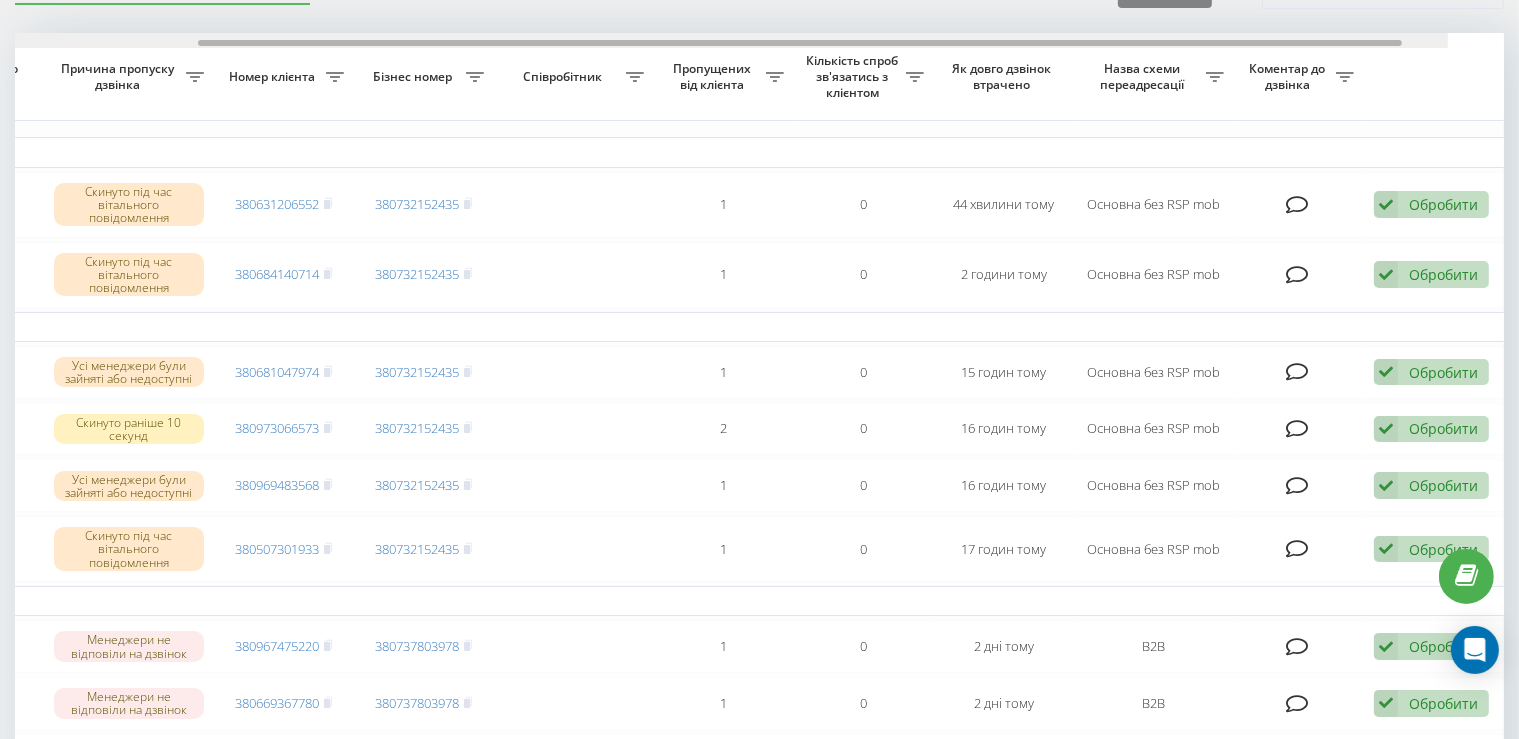 drag, startPoint x: 674, startPoint y: 40, endPoint x: 1056, endPoint y: 27, distance: 382.22113 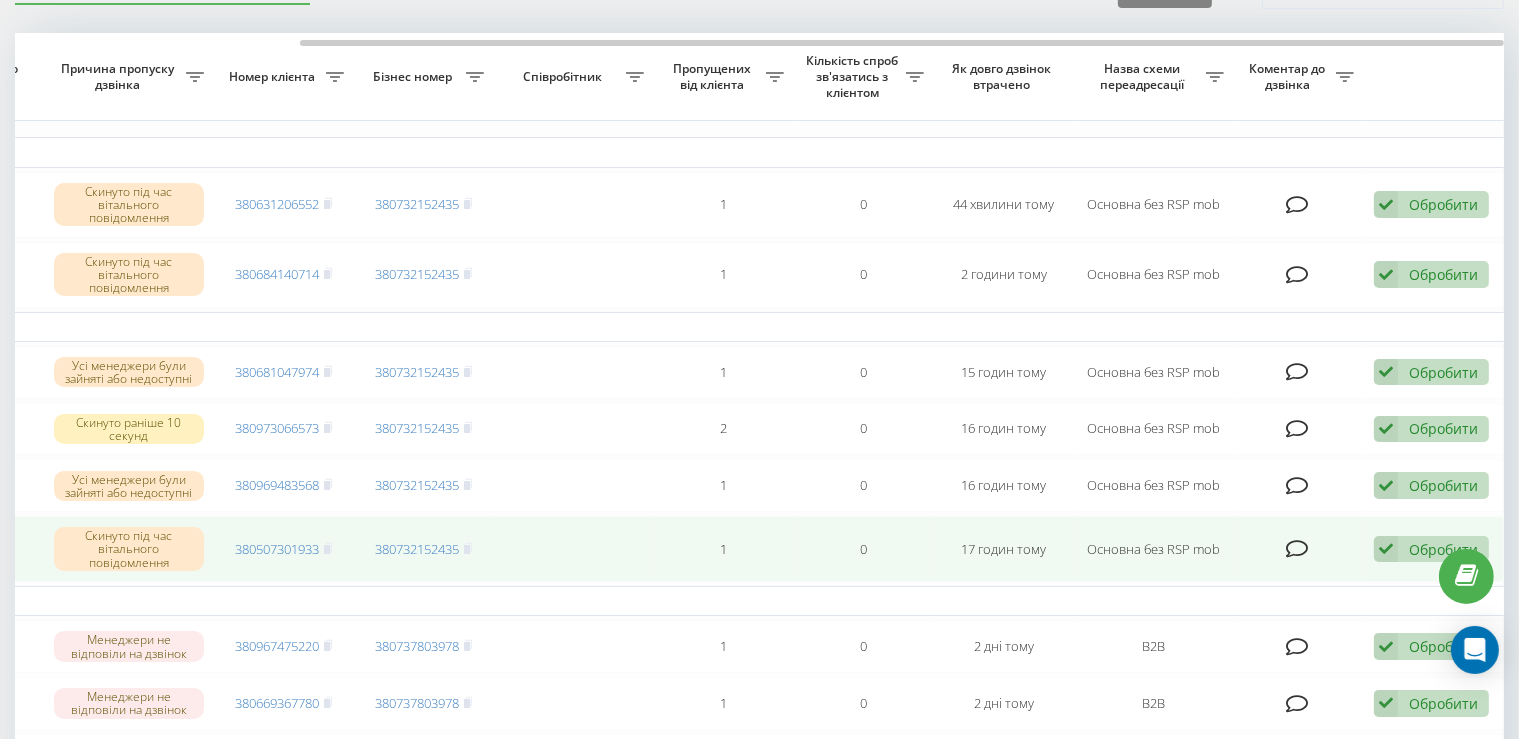 click on "Обробити Не вдалося зв'язатися Зв'язався з клієнтом за допомогою іншого каналу Клієнт передзвонив сам з іншого номера Інший варіант" at bounding box center (1431, 549) 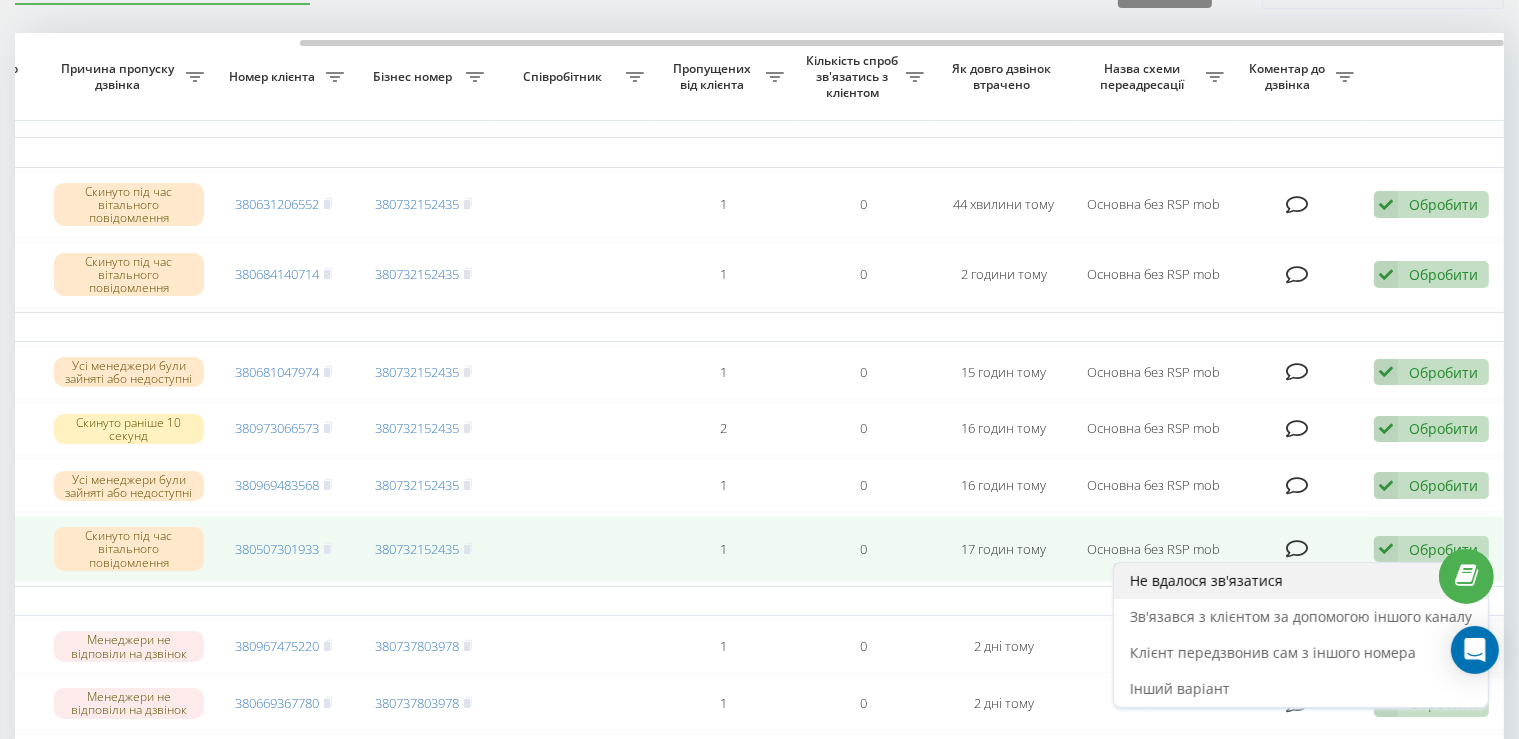 click on "Не вдалося зв'язатися" at bounding box center [1301, 581] 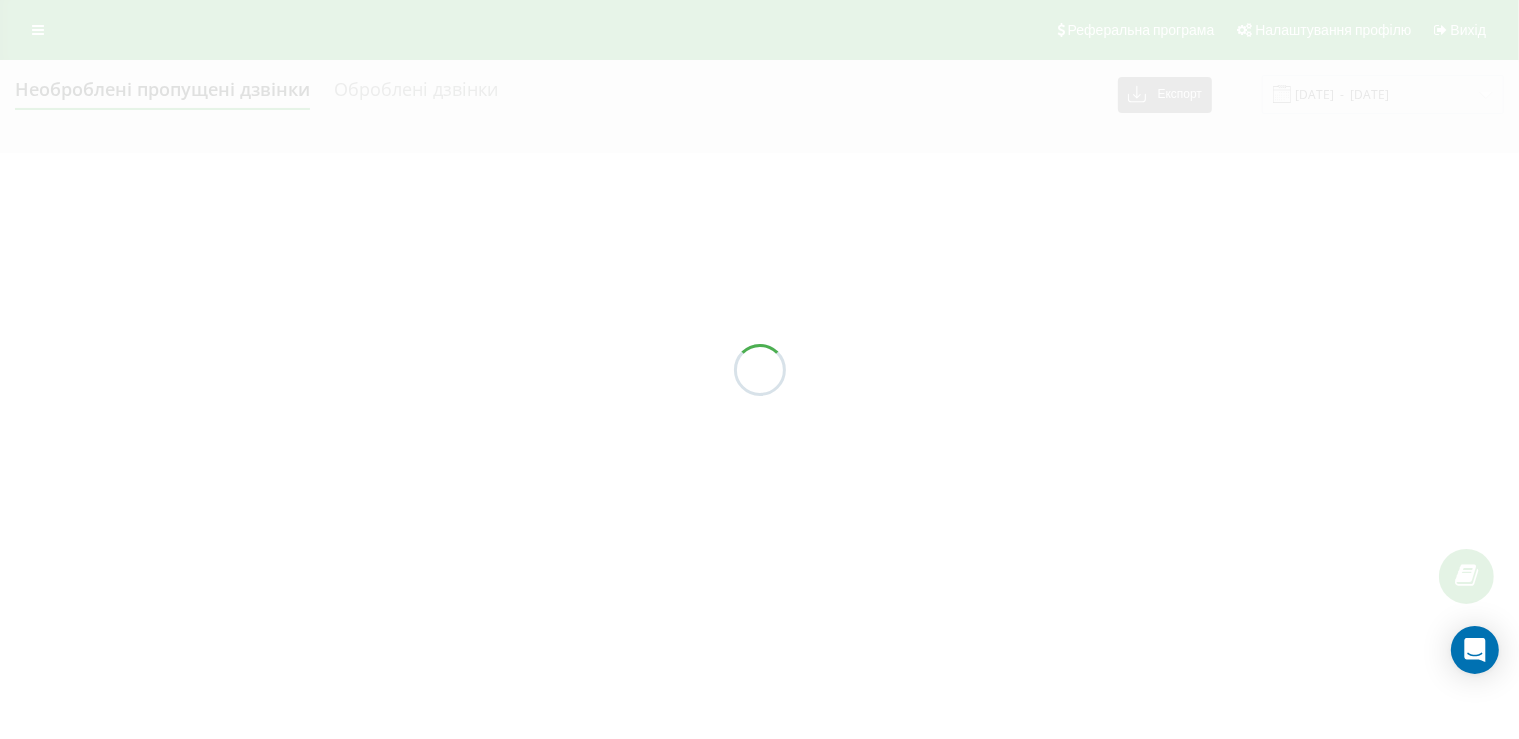 scroll, scrollTop: 0, scrollLeft: 0, axis: both 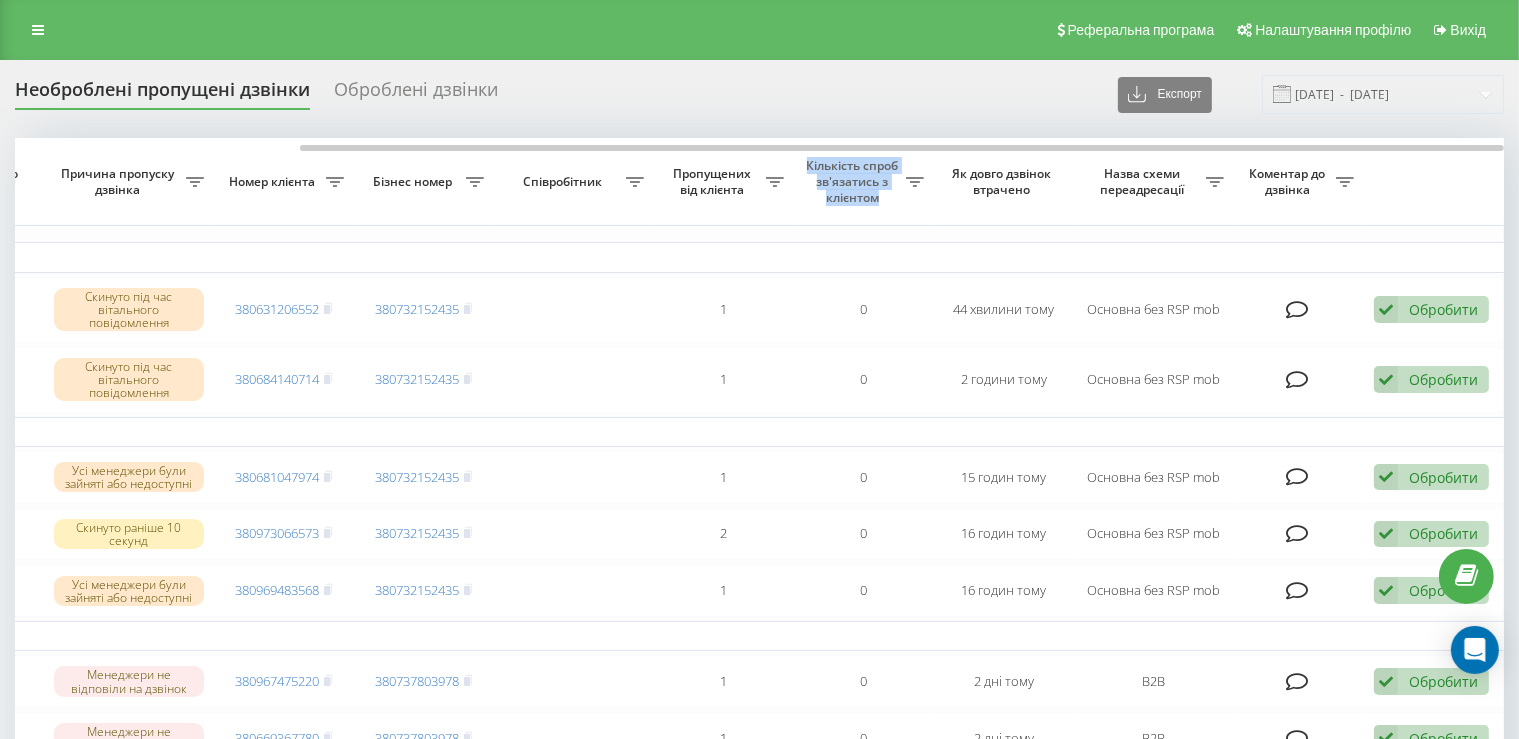drag, startPoint x: 626, startPoint y: 152, endPoint x: 784, endPoint y: 154, distance: 158.01266 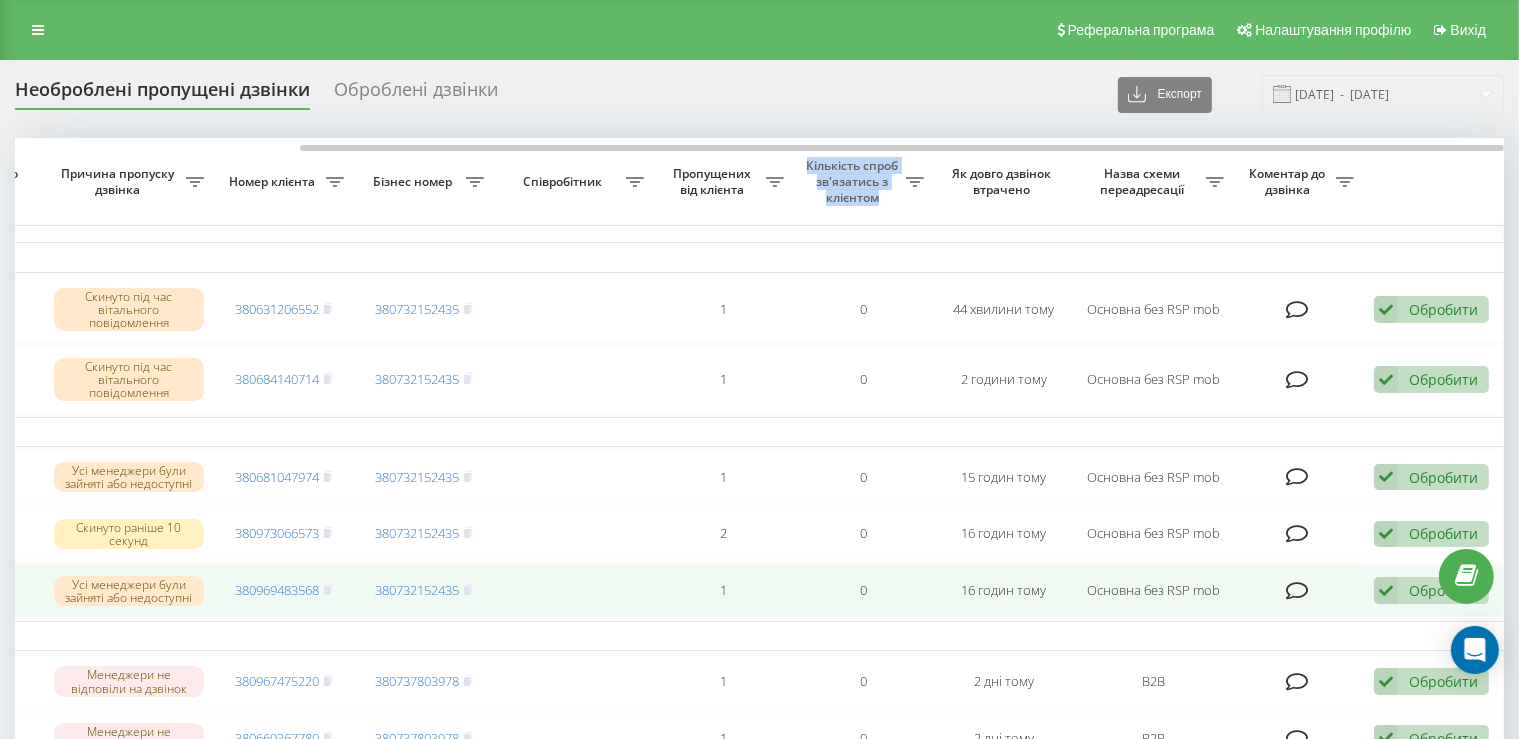 click at bounding box center (1386, 590) 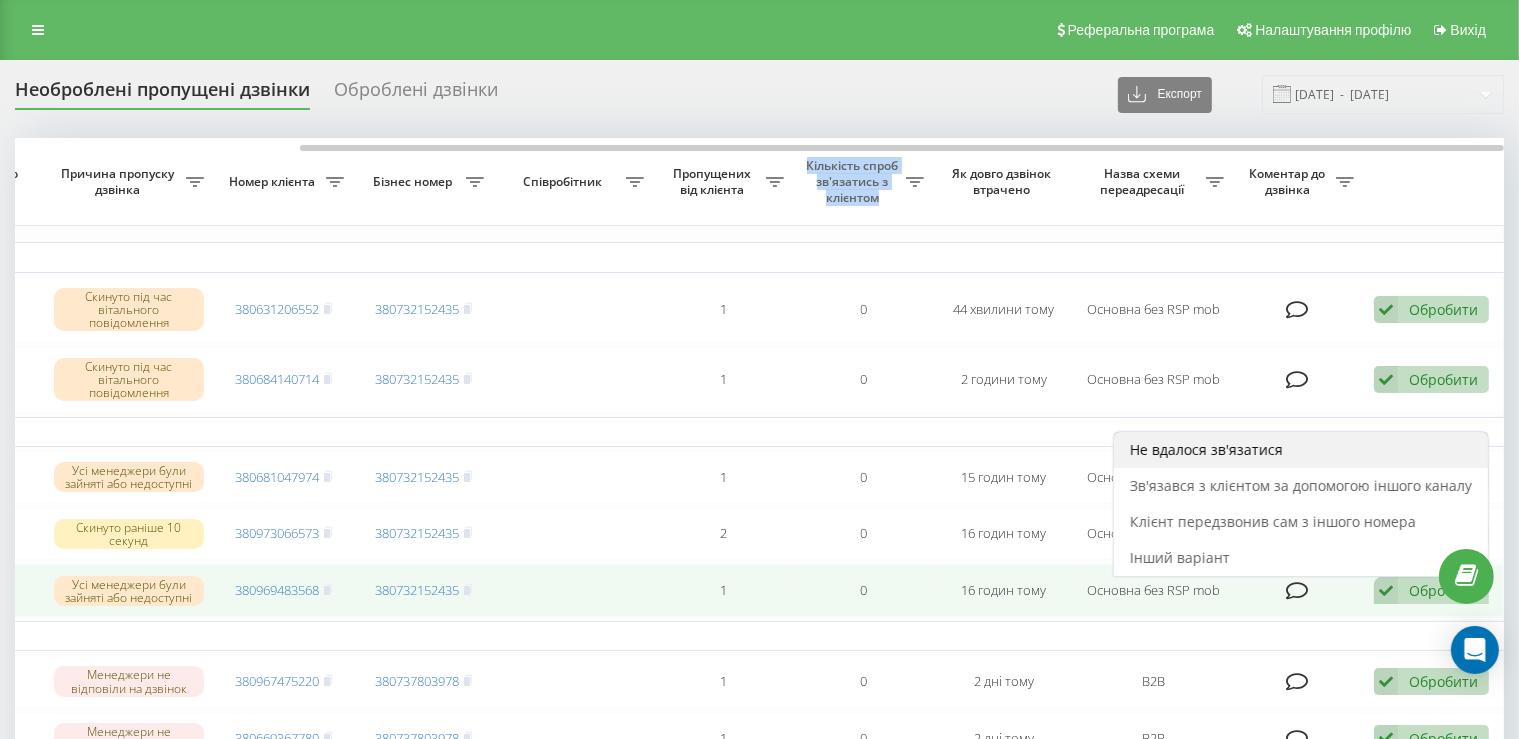 click on "Не вдалося зв'язатися" at bounding box center [1206, 449] 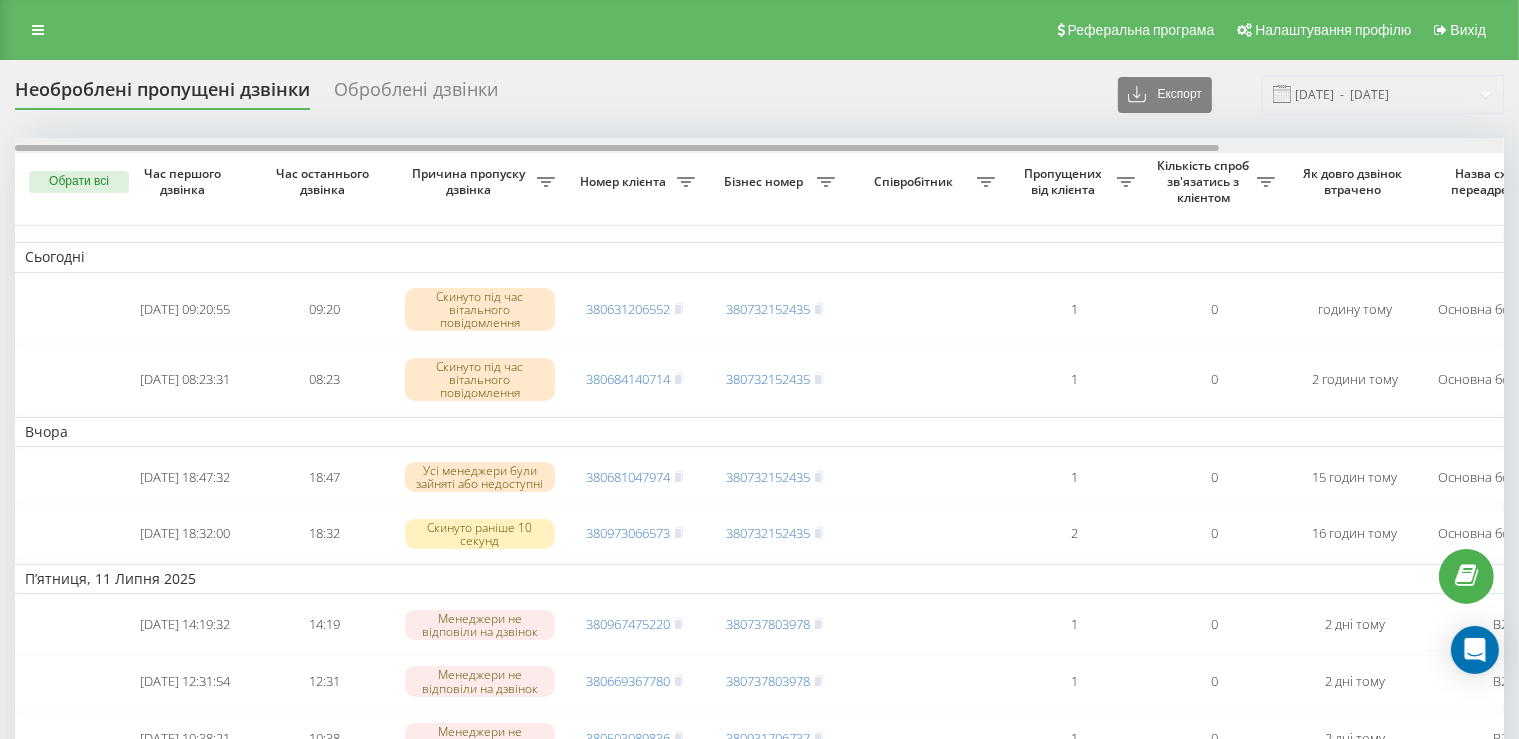 scroll, scrollTop: 0, scrollLeft: 351, axis: horizontal 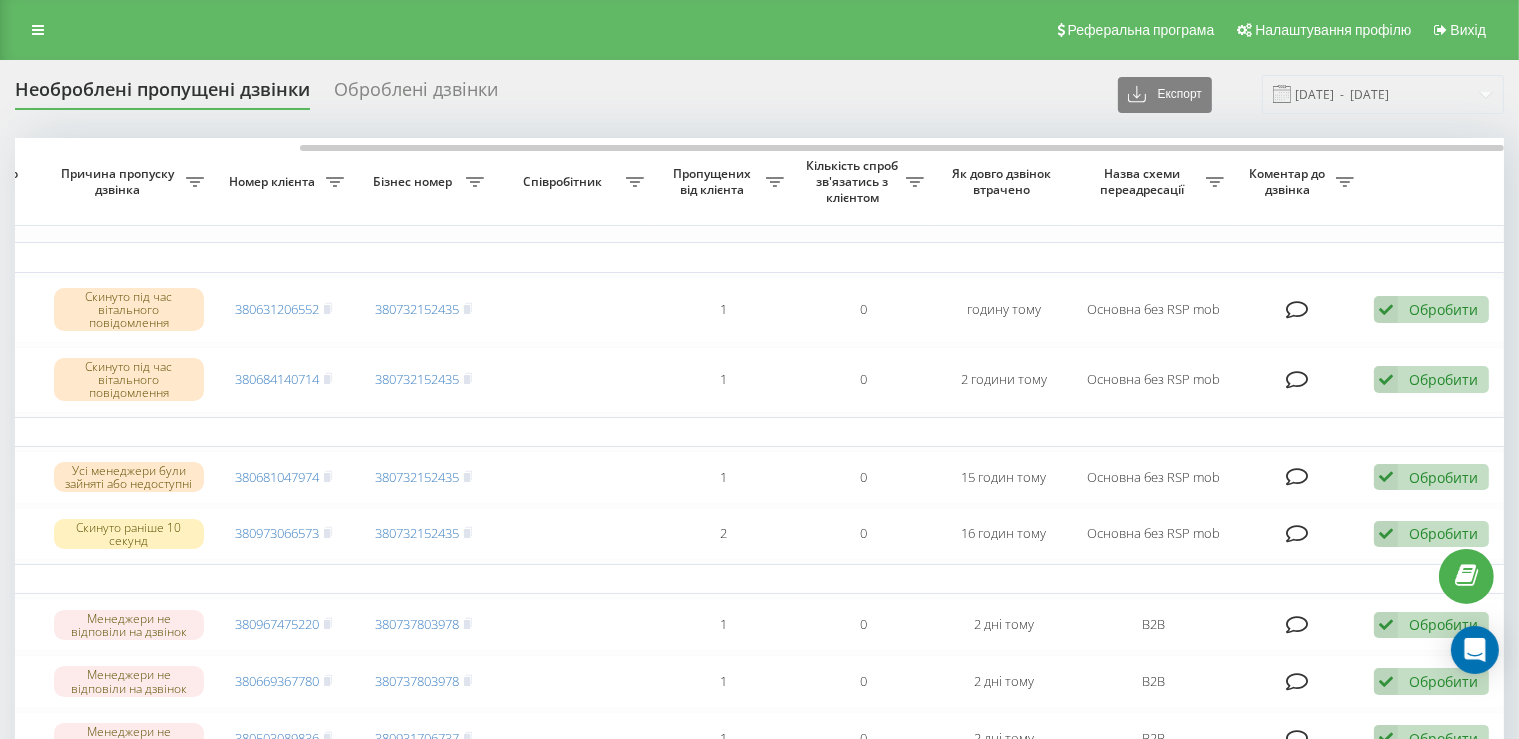 drag, startPoint x: 506, startPoint y: 143, endPoint x: 1032, endPoint y: 344, distance: 563.0959 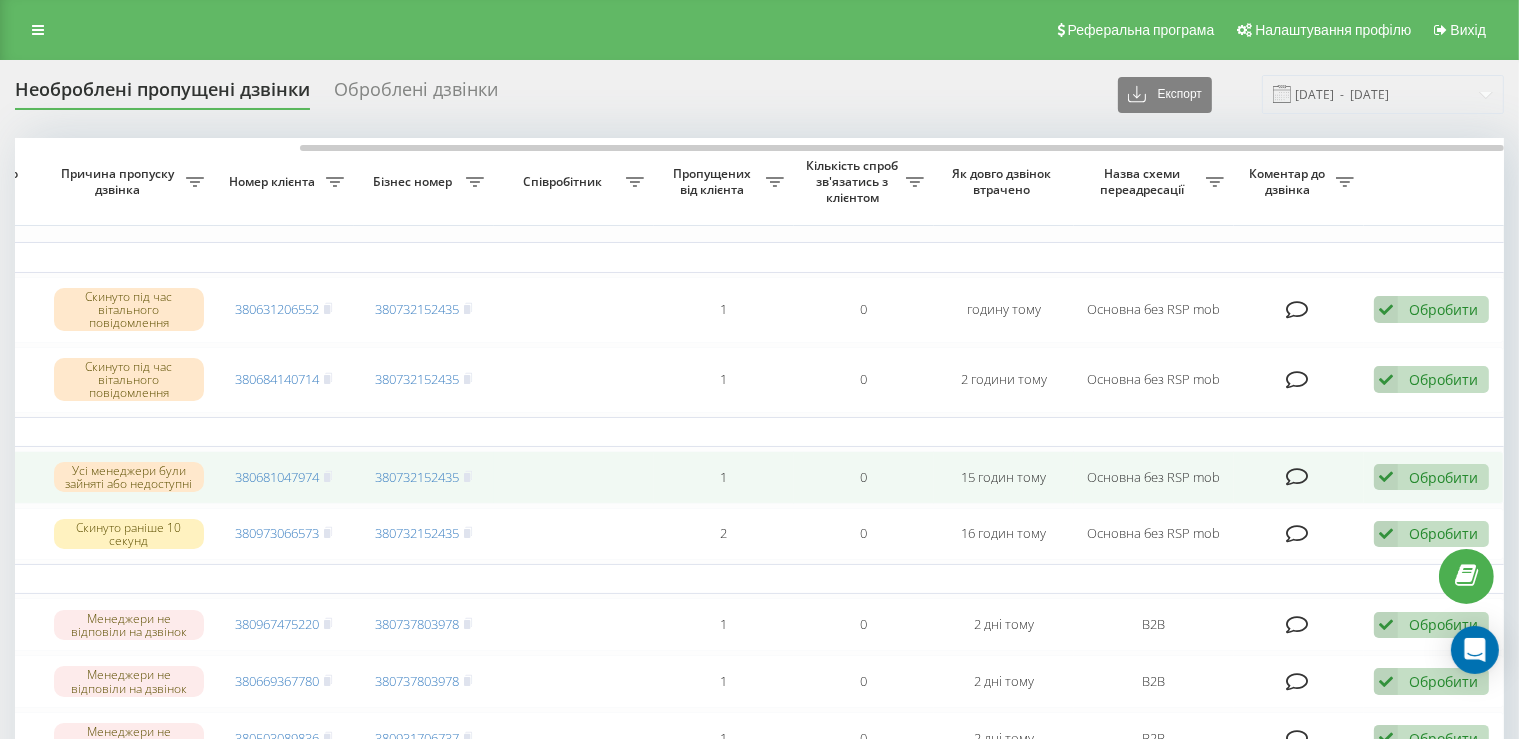 click on "Обробити Не вдалося зв'язатися Зв'язався з клієнтом за допомогою іншого каналу Клієнт передзвонив сам з іншого номера Інший варіант" at bounding box center [1431, 477] 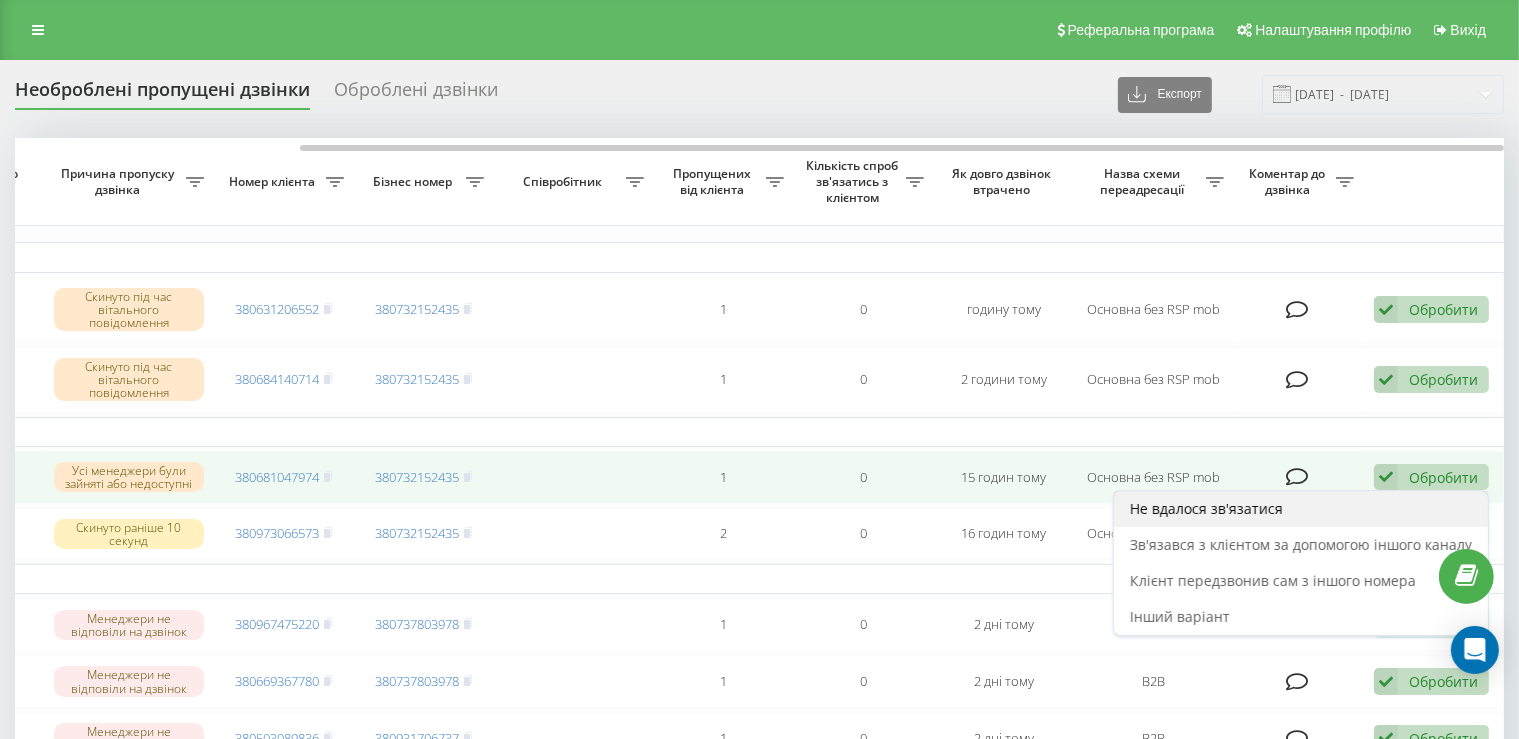 click on "Не вдалося зв'язатися" at bounding box center (1301, 509) 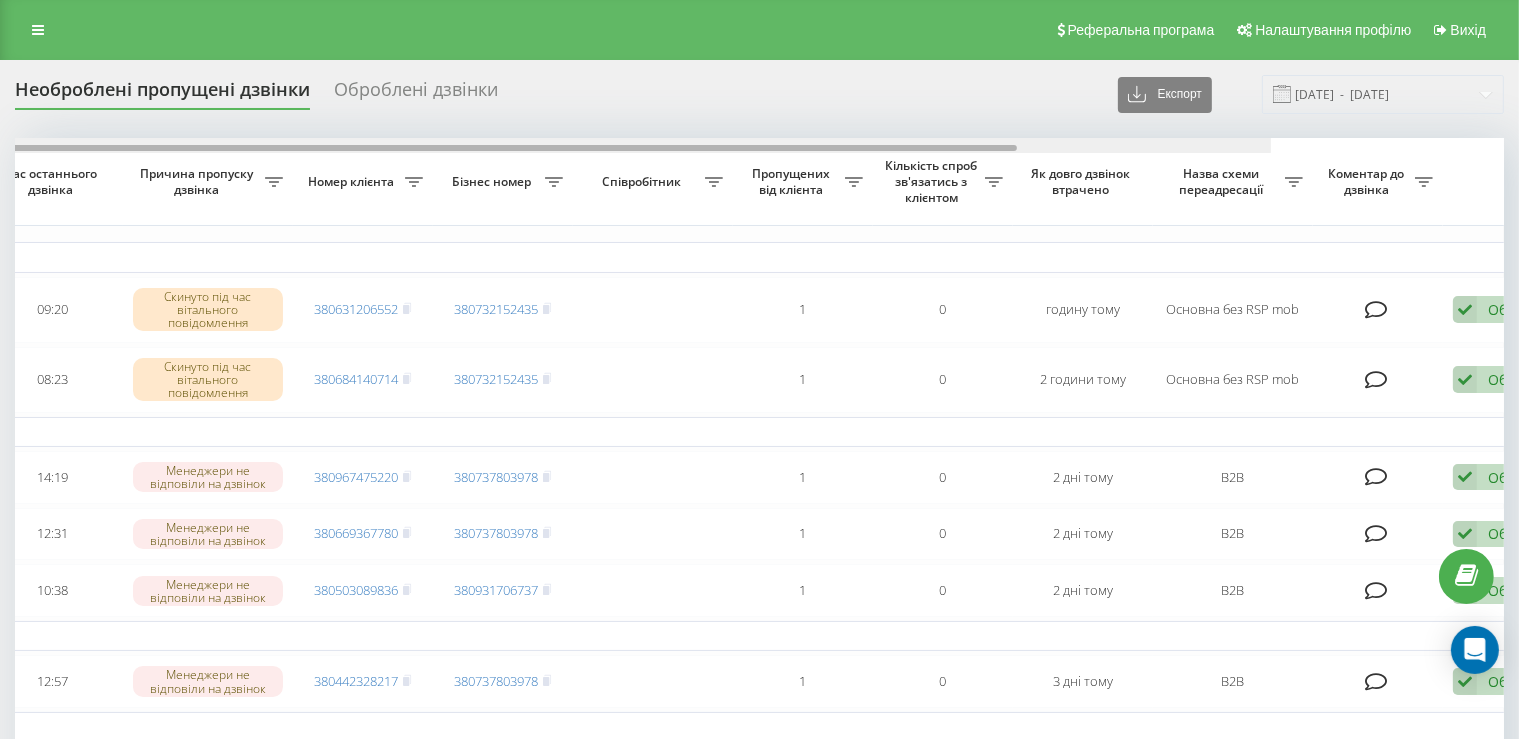 drag, startPoint x: 478, startPoint y: 157, endPoint x: 670, endPoint y: 158, distance: 192.00261 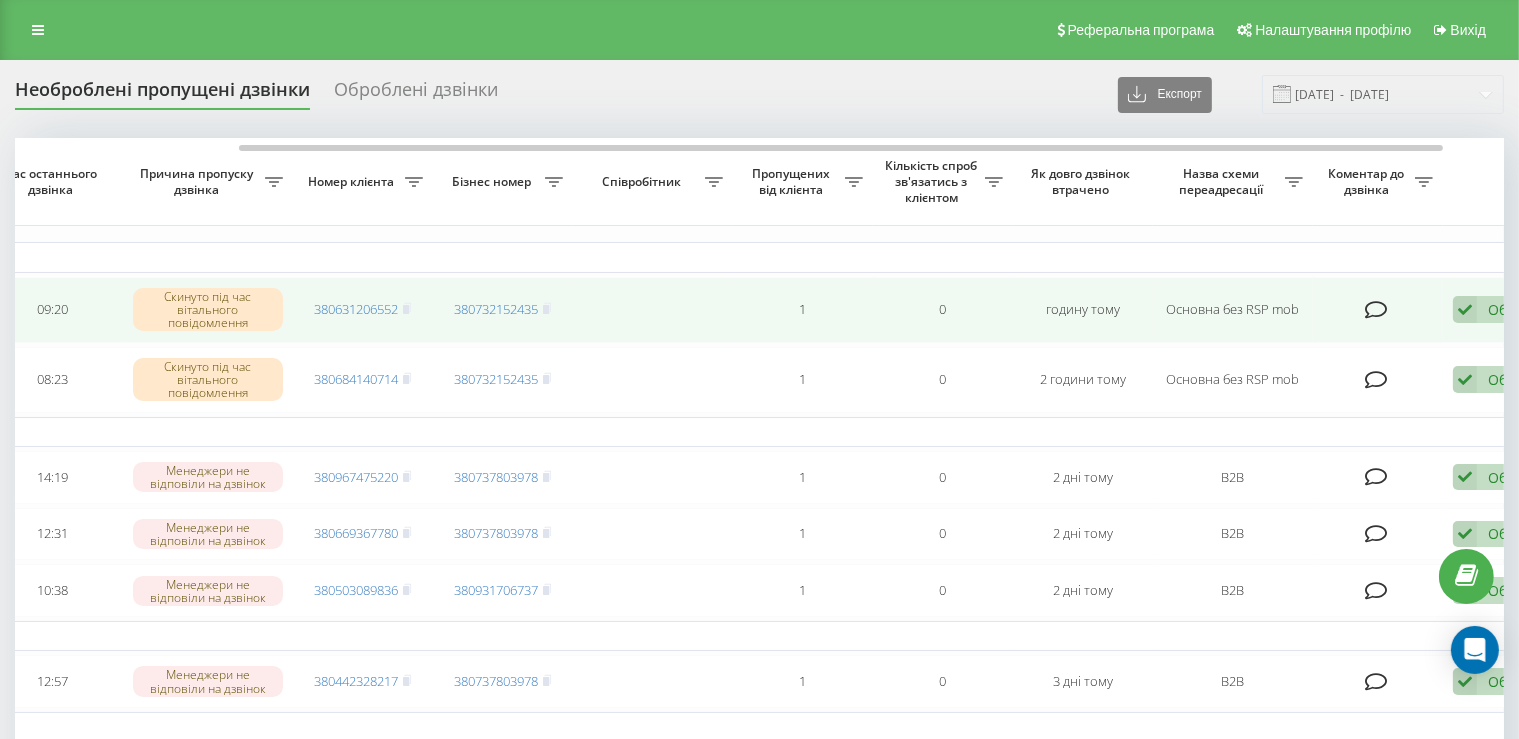 scroll, scrollTop: 0, scrollLeft: 274, axis: horizontal 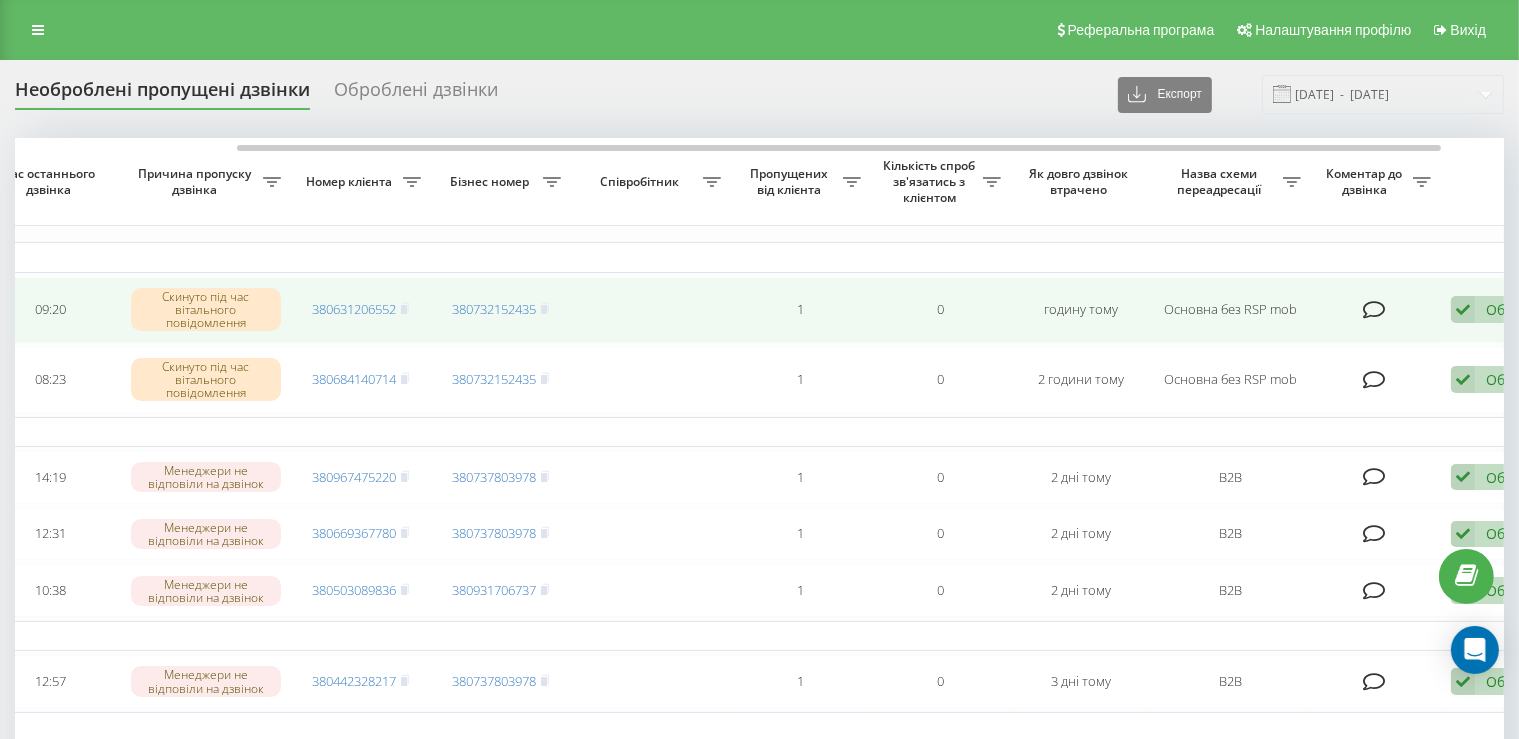 drag, startPoint x: 1483, startPoint y: 300, endPoint x: 1464, endPoint y: 308, distance: 20.615528 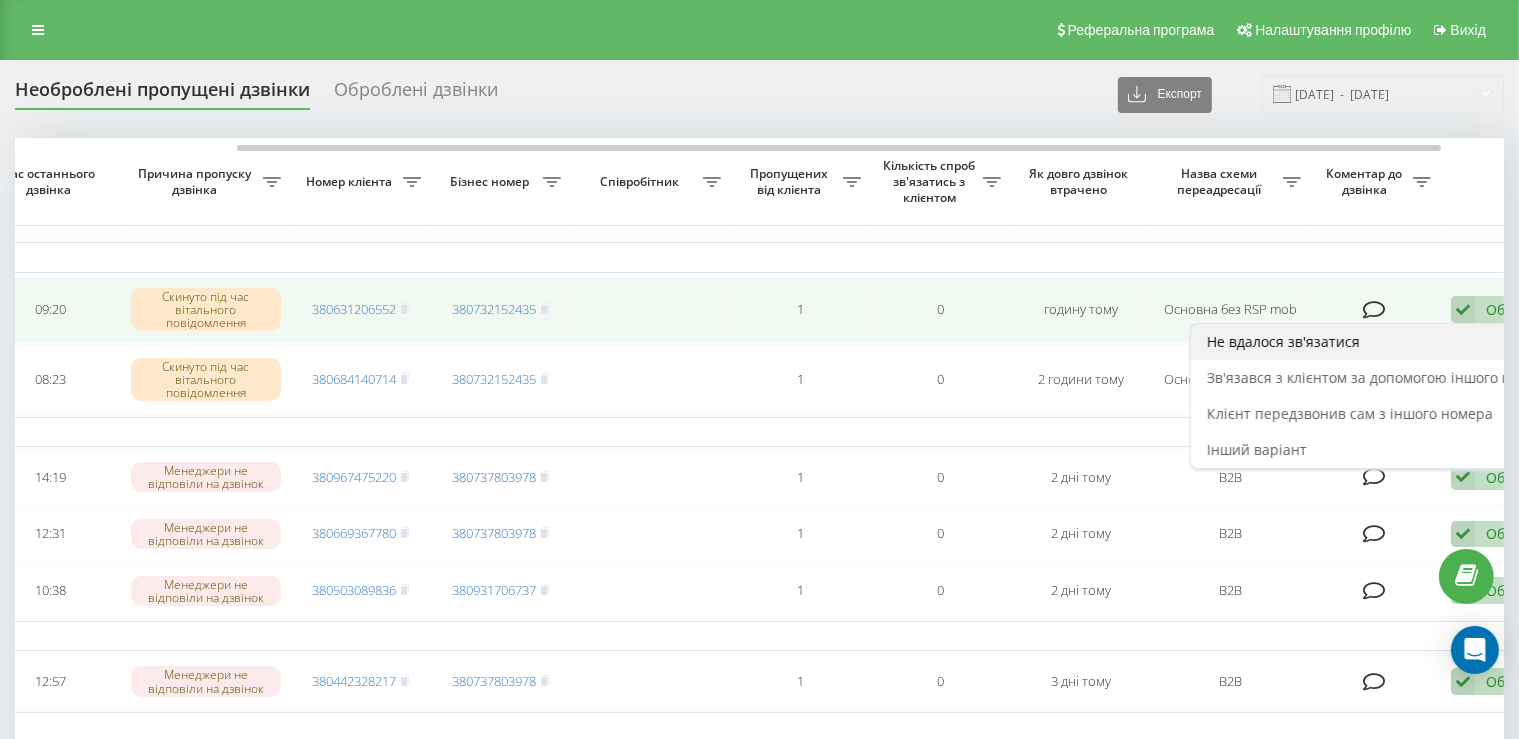 click on "Не вдалося зв'язатися" at bounding box center (1283, 341) 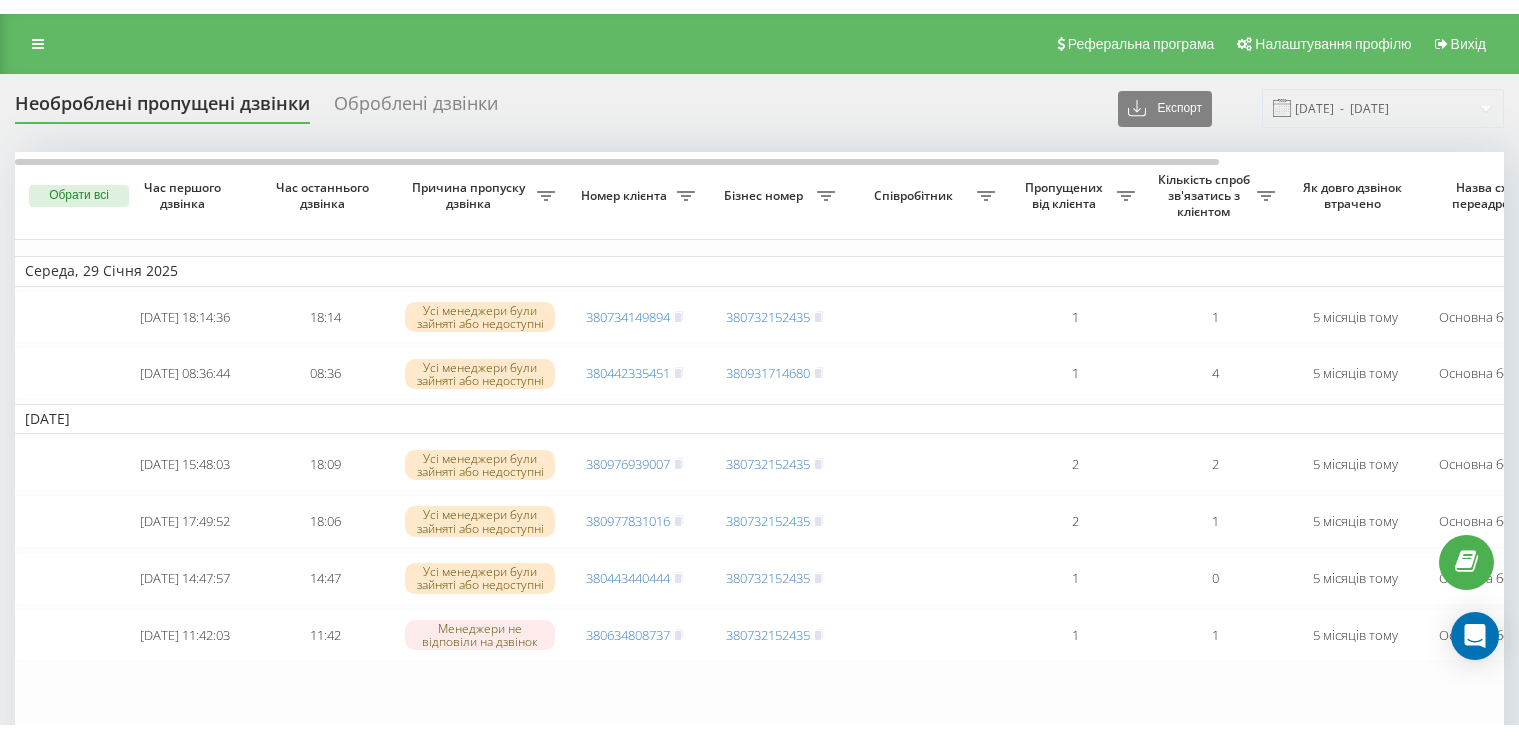 scroll, scrollTop: 0, scrollLeft: 0, axis: both 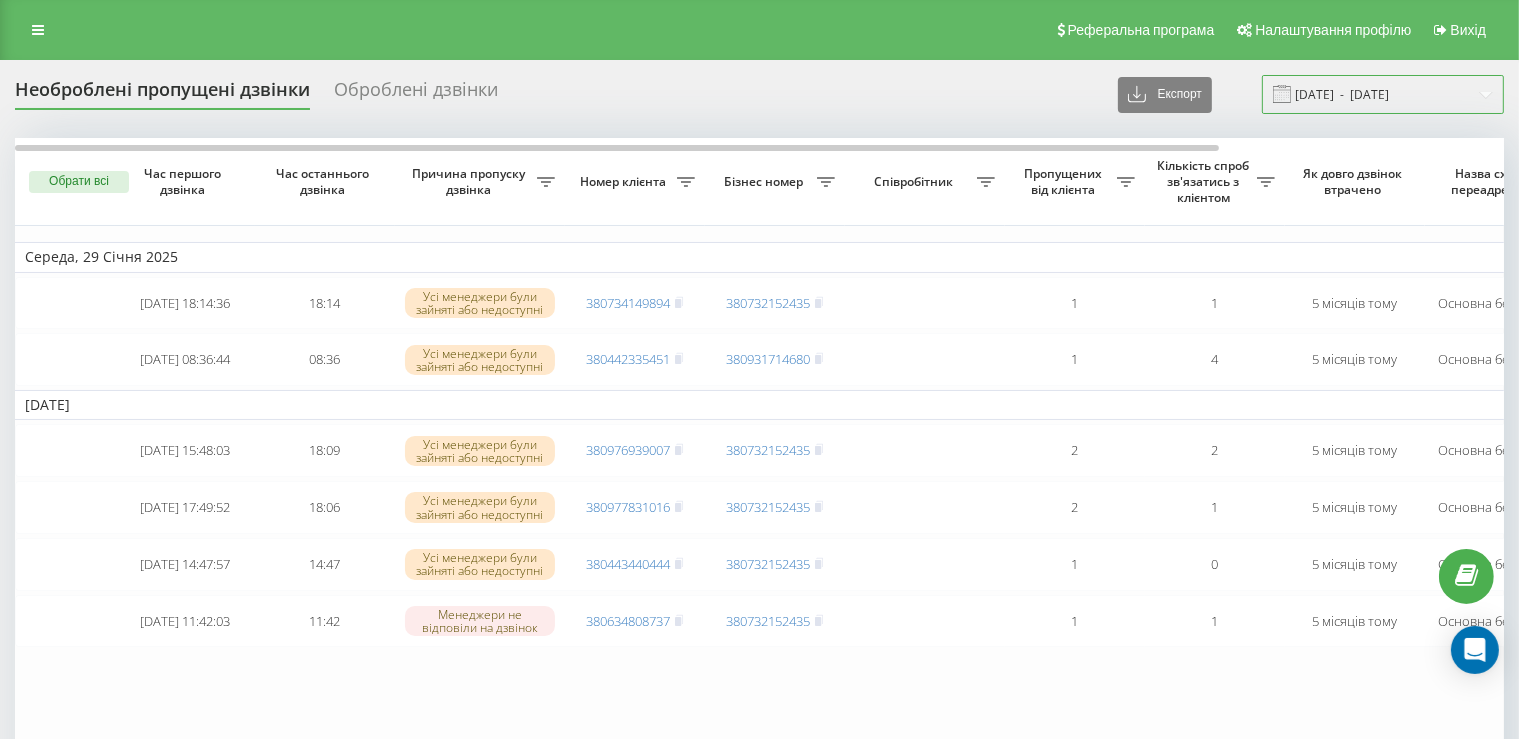 click on "[DATE]  -  [DATE]" at bounding box center [1383, 94] 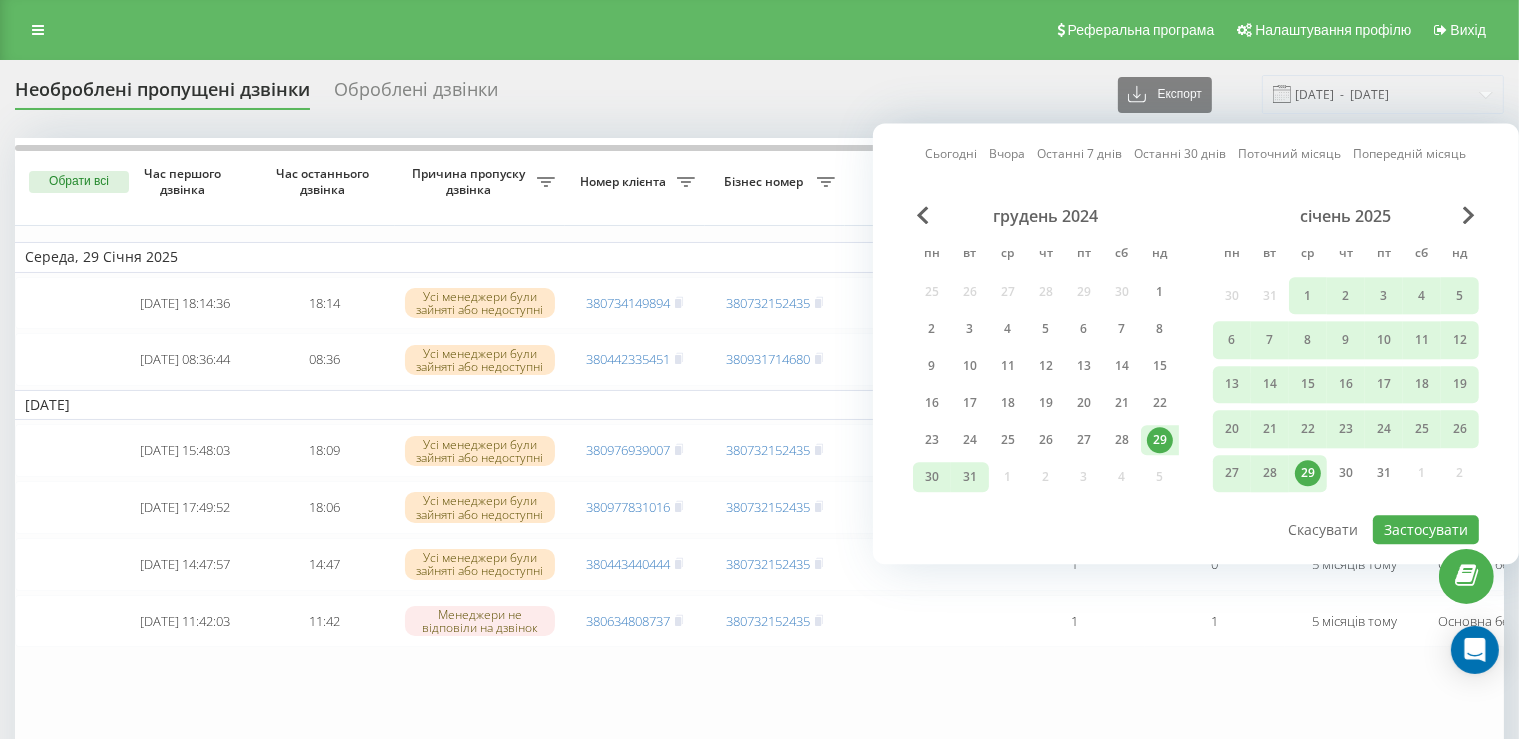 click on "Останні 7 днів" at bounding box center [1080, 154] 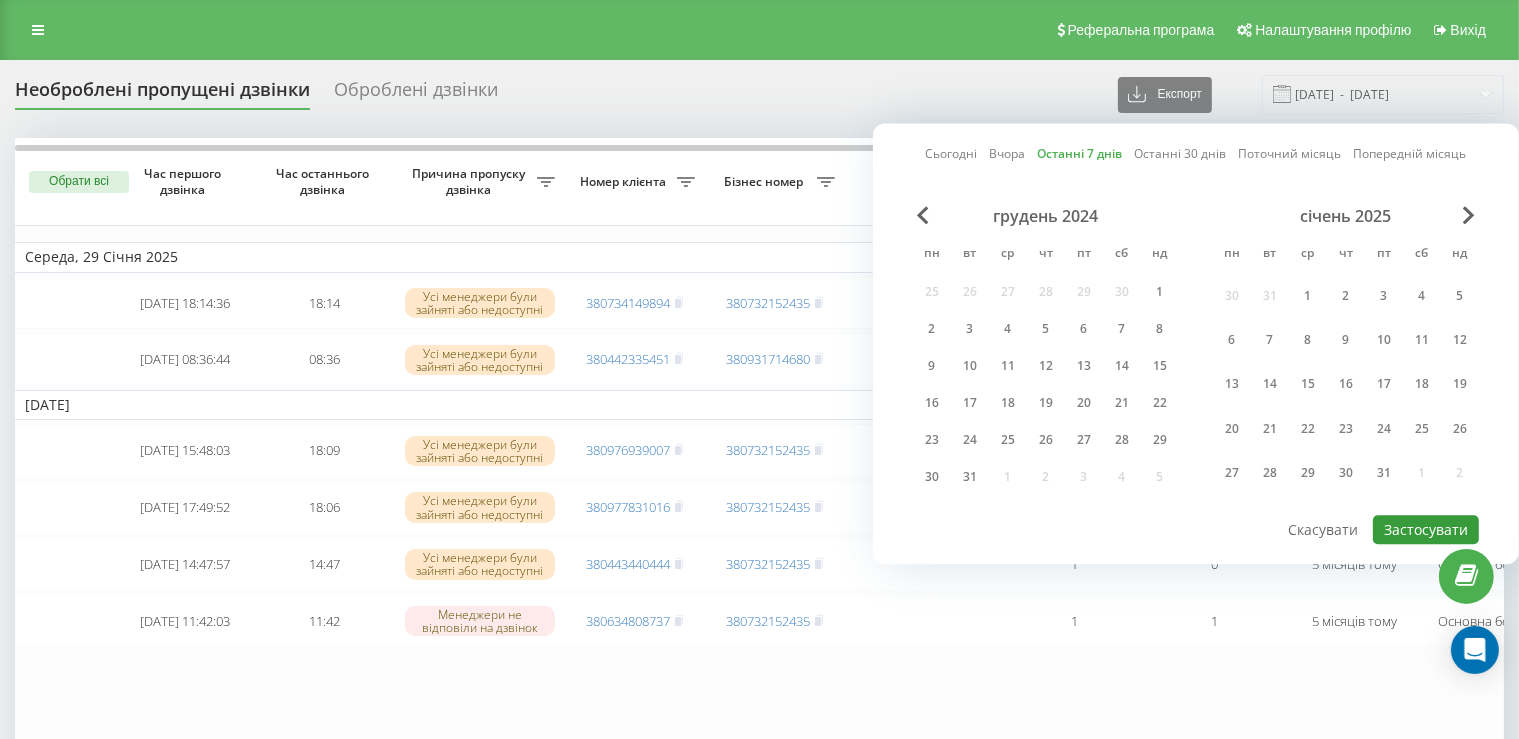 click on "Застосувати" at bounding box center [1426, 529] 